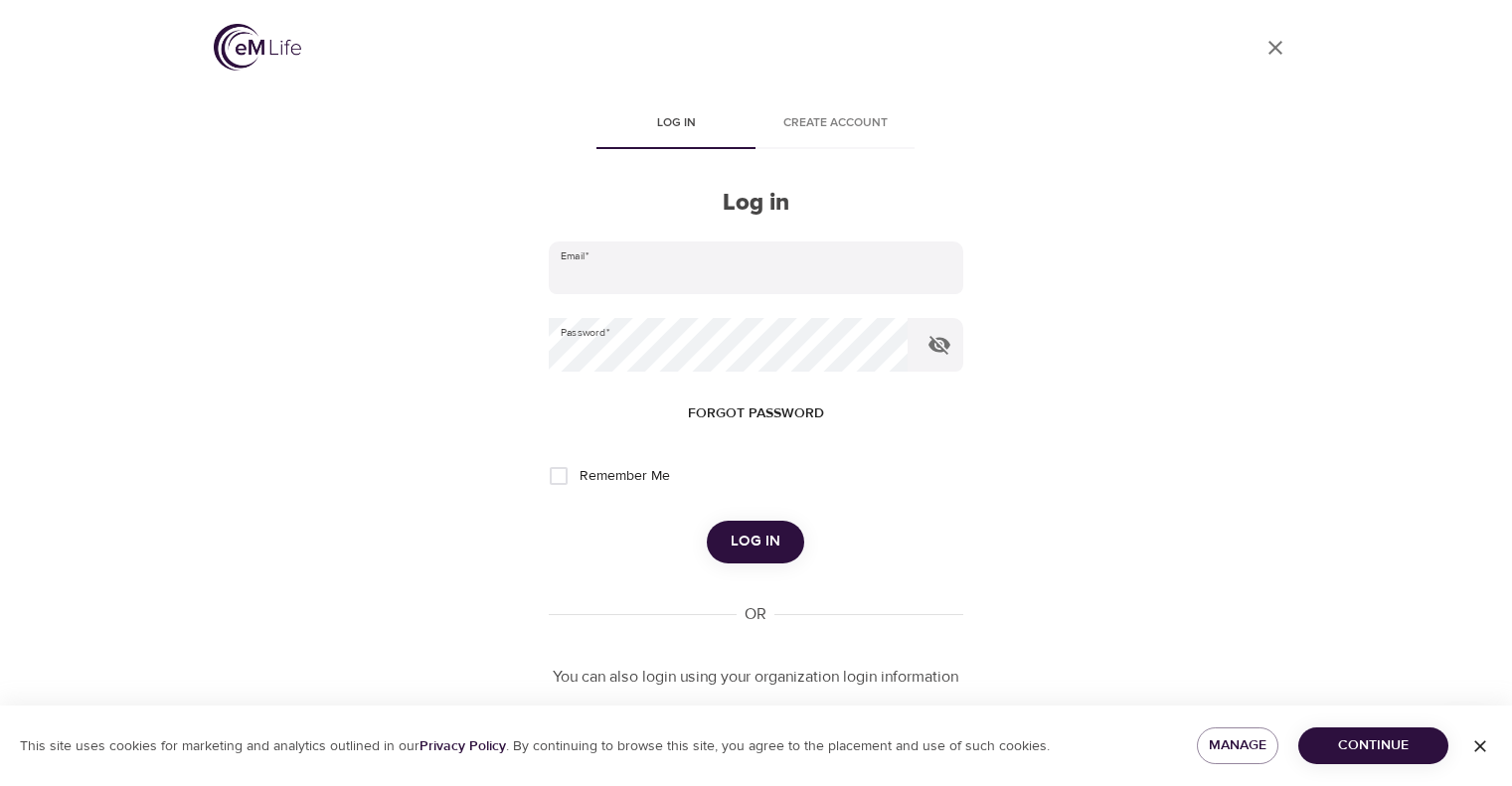 scroll, scrollTop: 0, scrollLeft: 0, axis: both 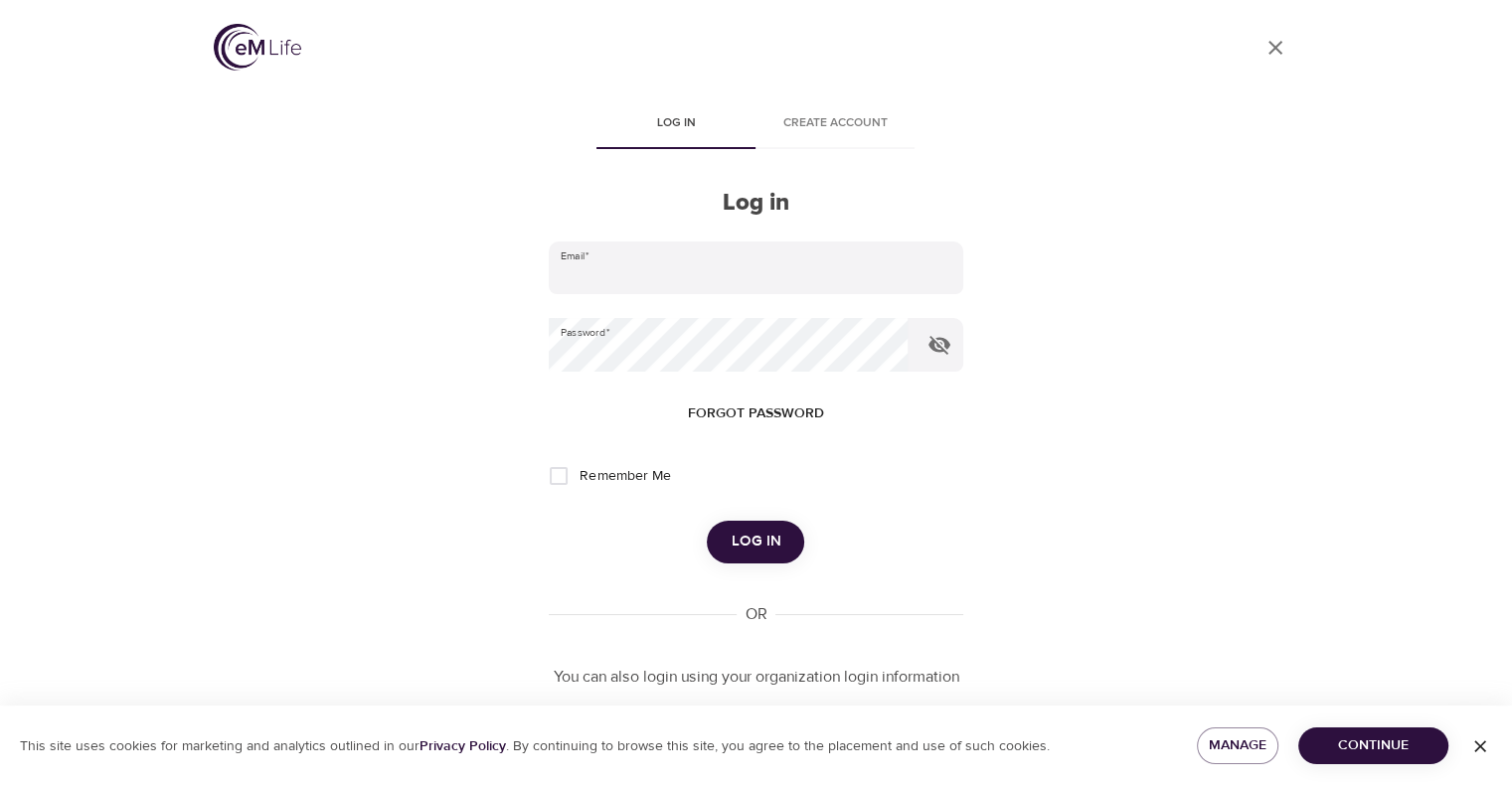 type on "elizabeth.lage@amexgbt.com" 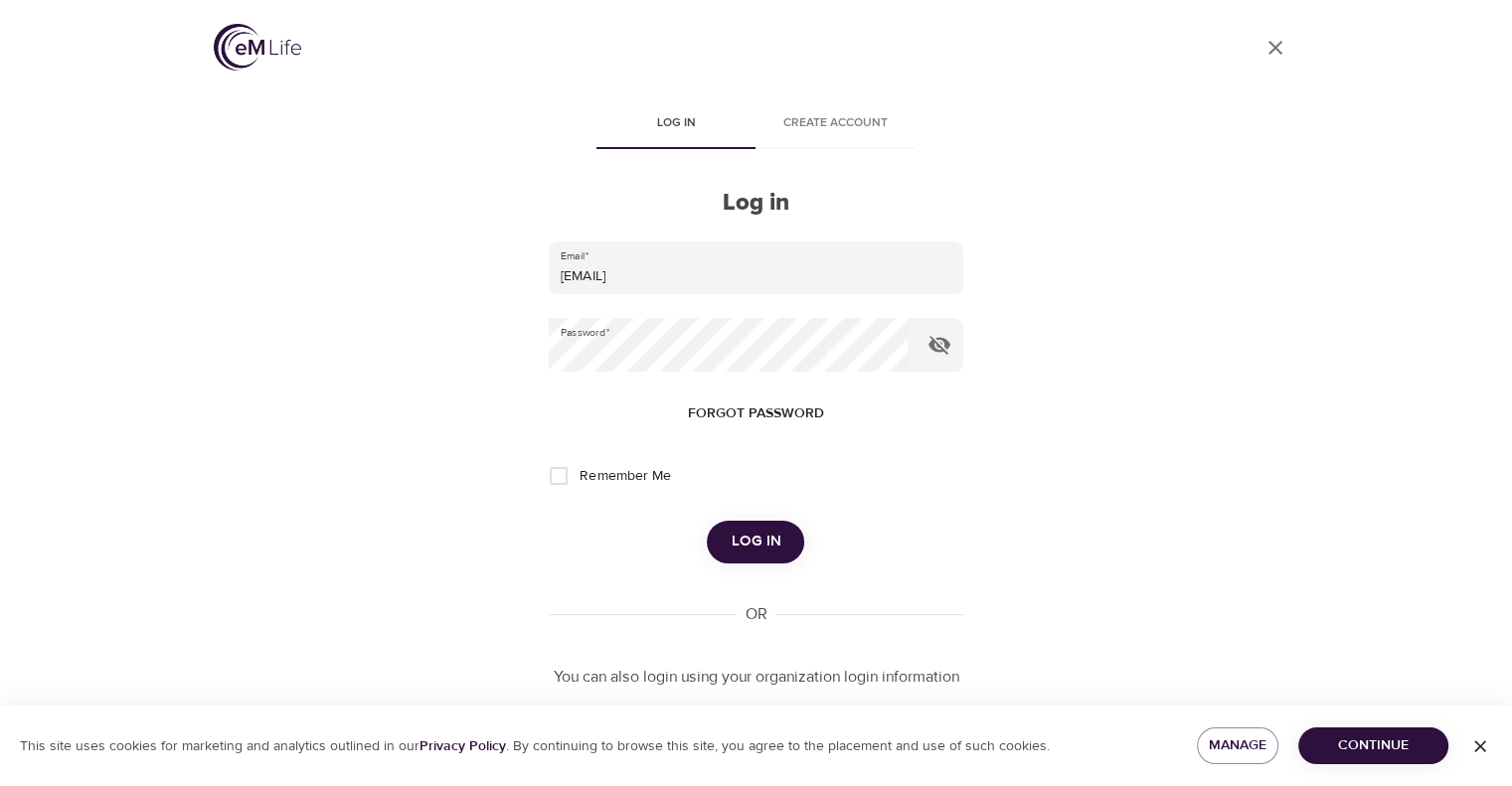 click on "Log in" at bounding box center [756, 542] 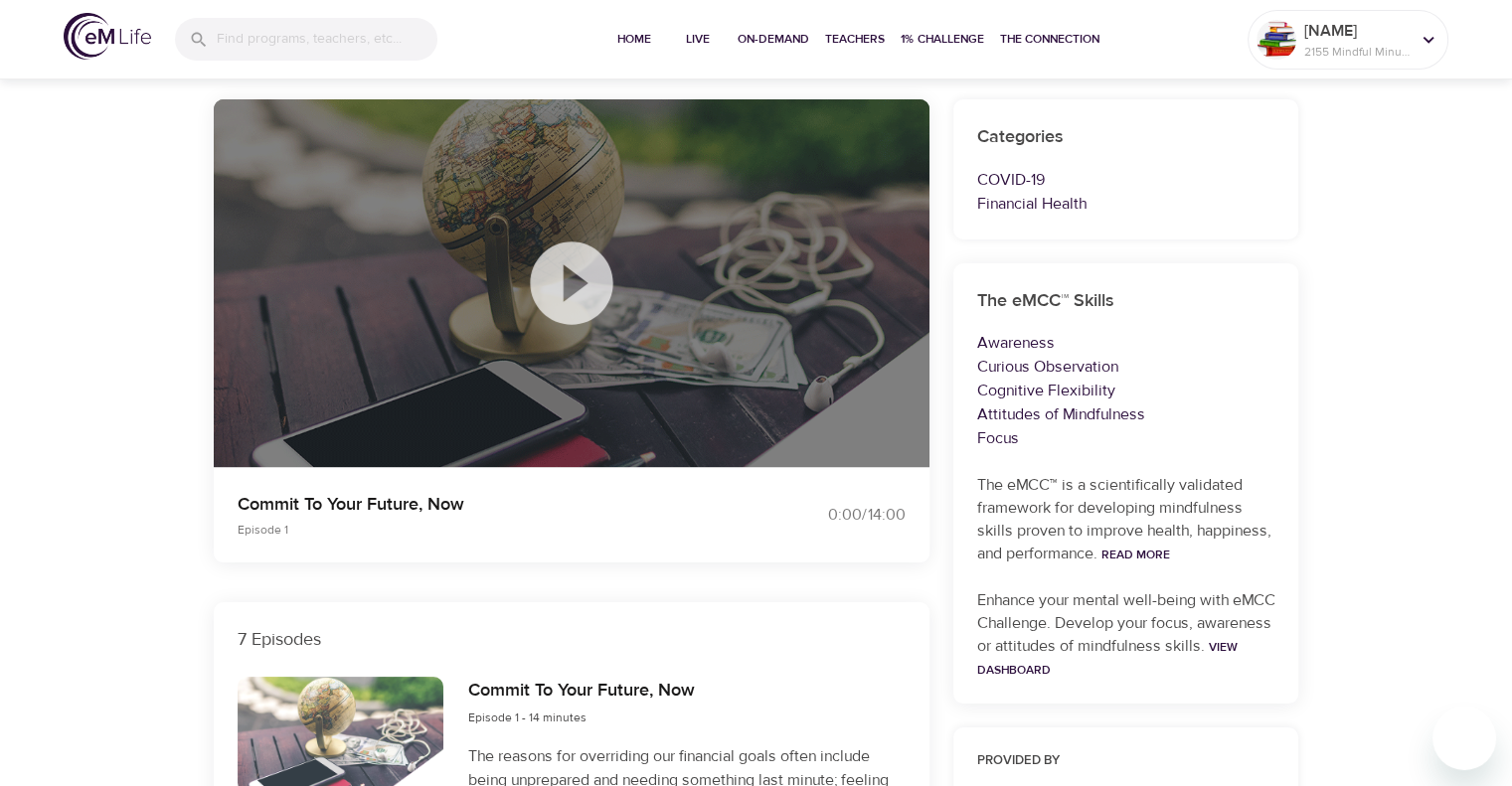 scroll, scrollTop: 0, scrollLeft: 0, axis: both 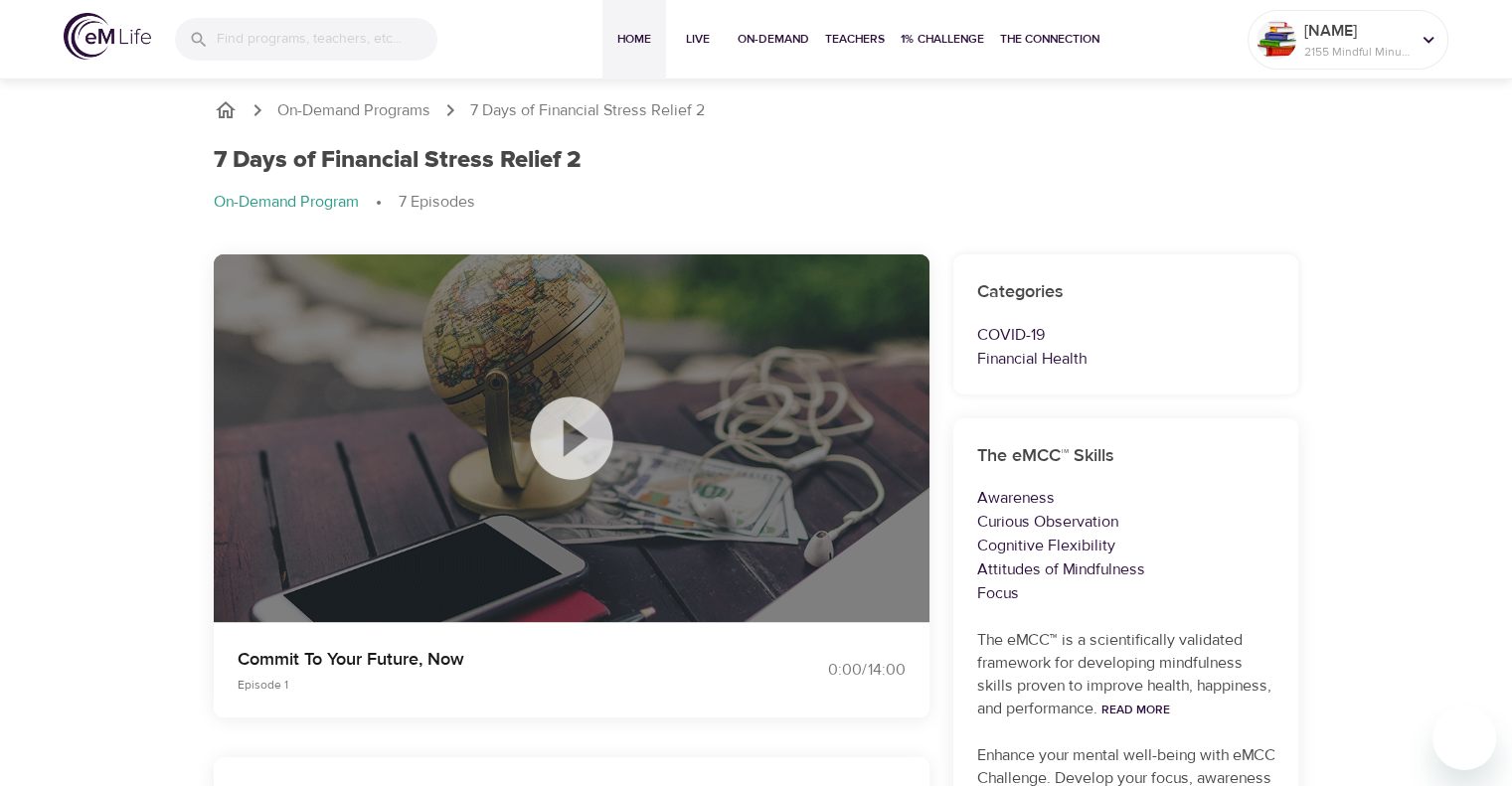 click on "Home" at bounding box center (634, 39) 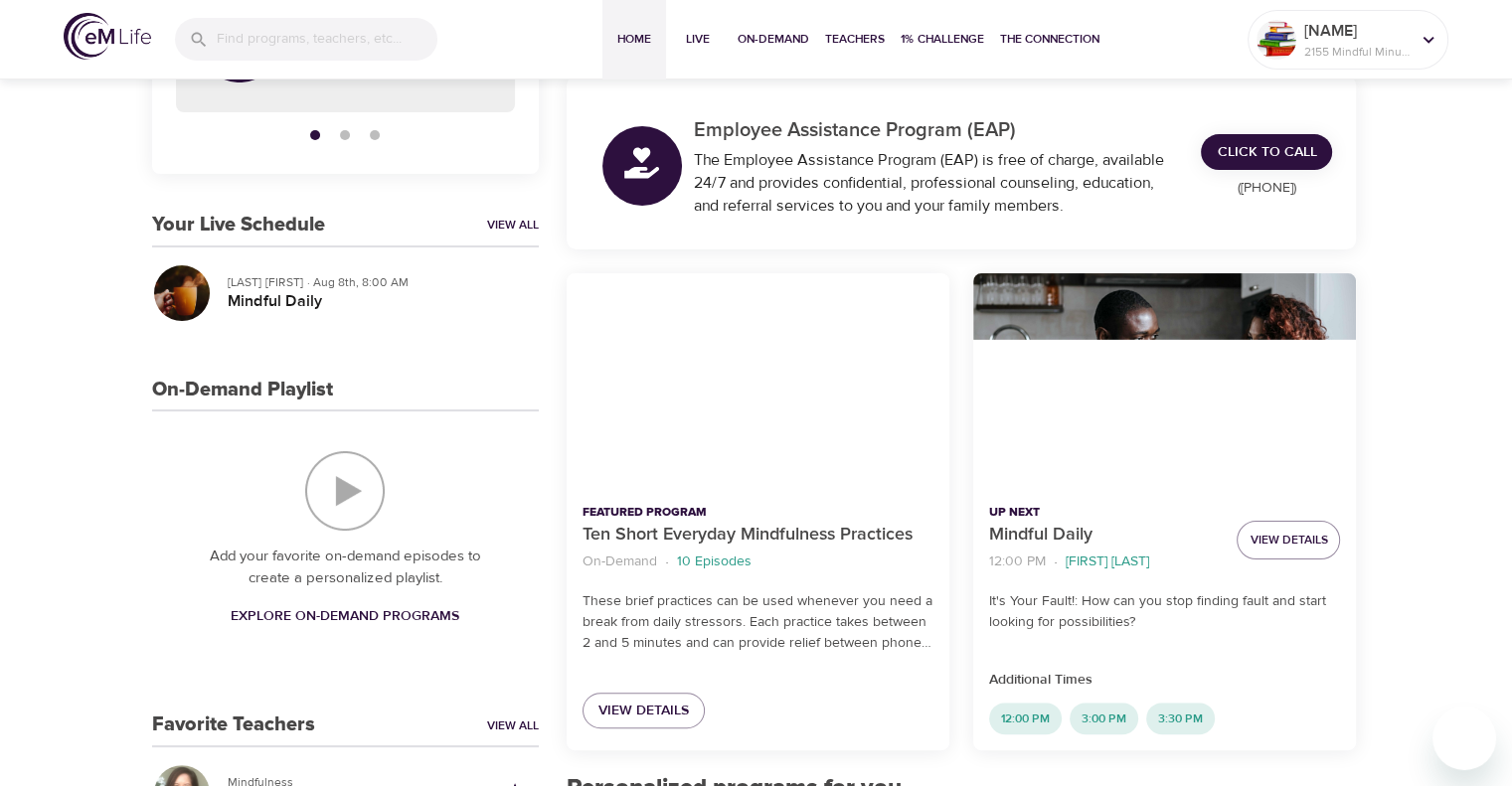 scroll, scrollTop: 0, scrollLeft: 0, axis: both 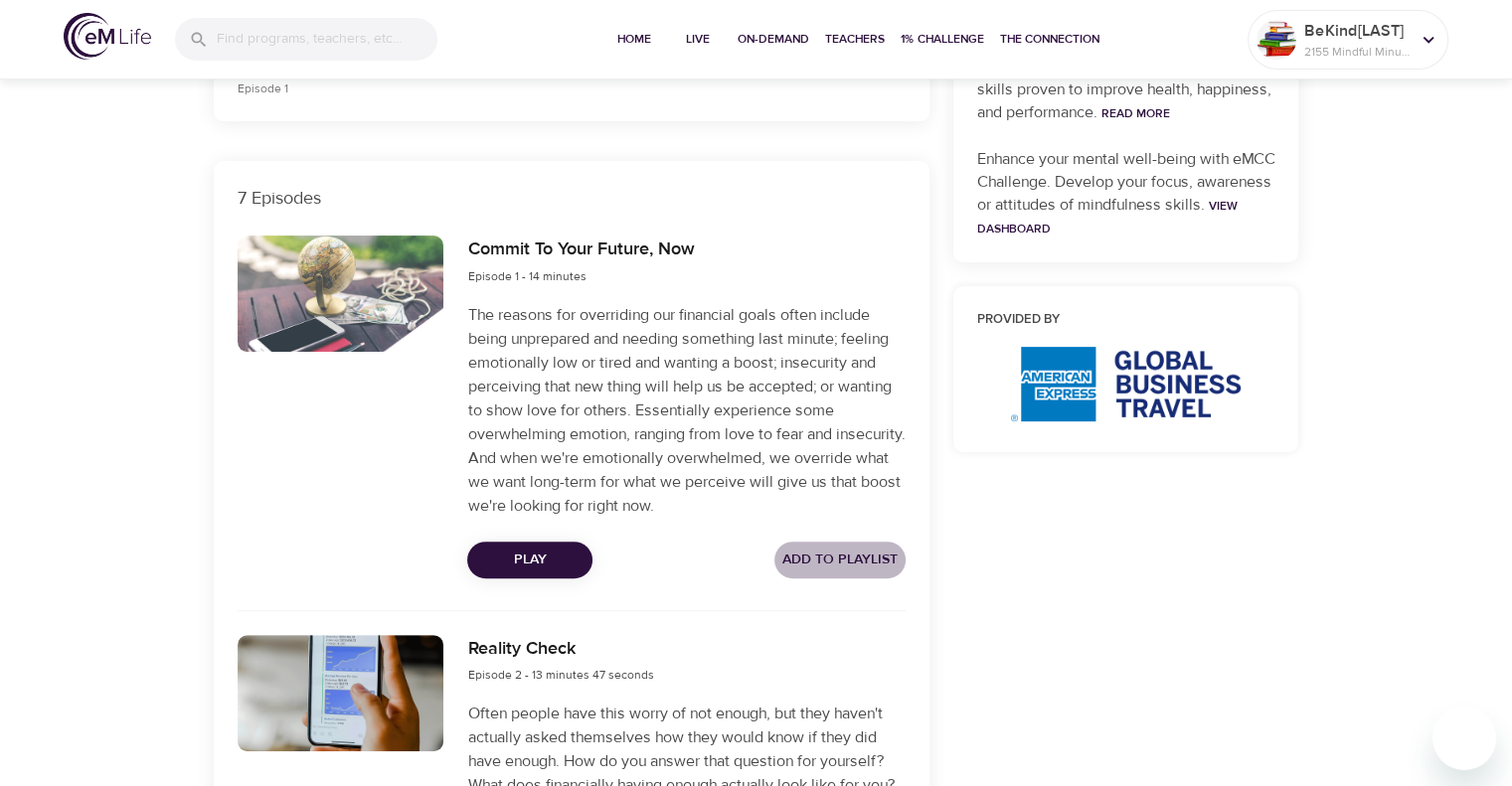 click on "Add to Playlist" at bounding box center [840, 559] 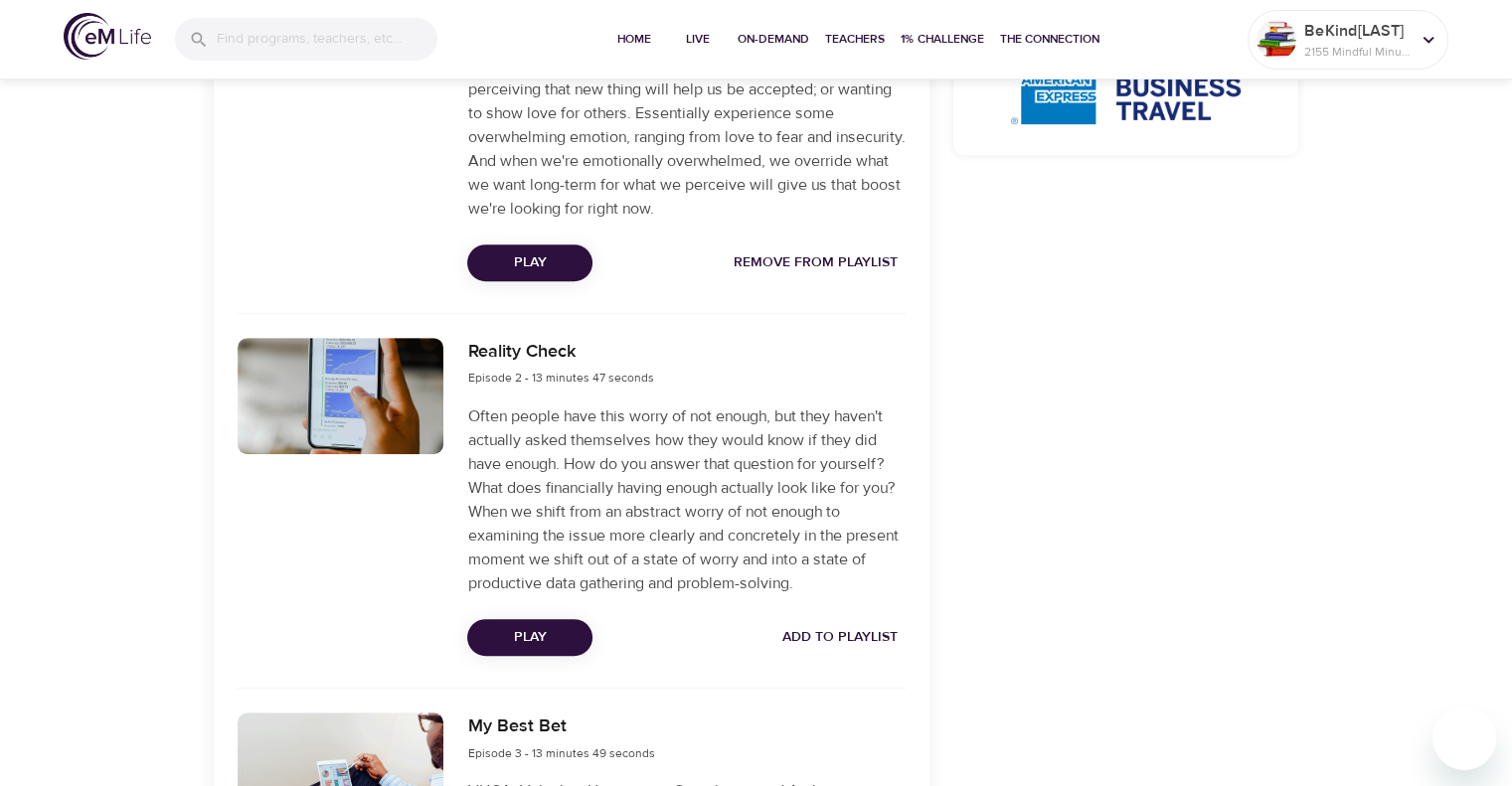 scroll, scrollTop: 894, scrollLeft: 0, axis: vertical 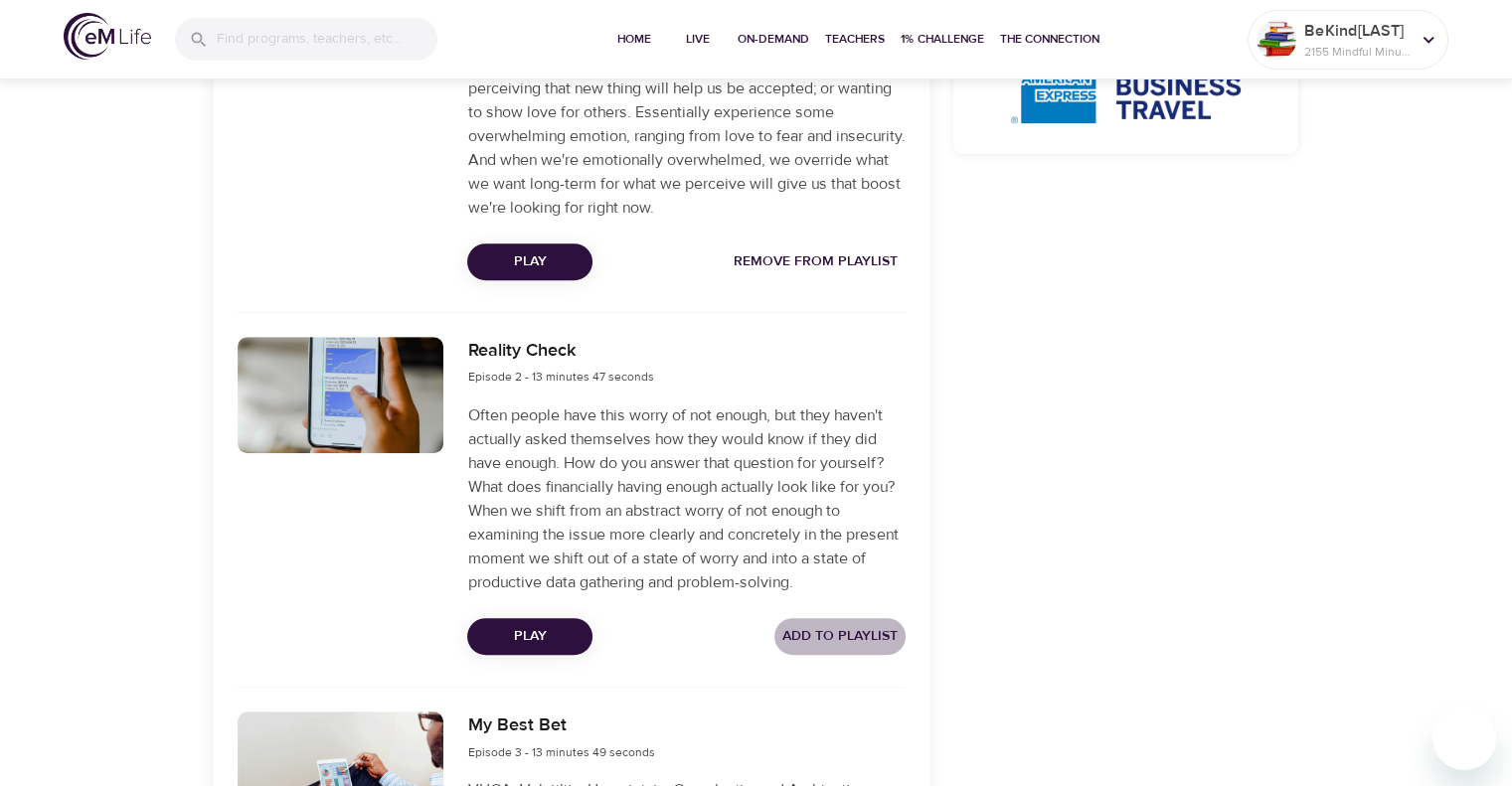 click on "Add to Playlist" at bounding box center (840, 636) 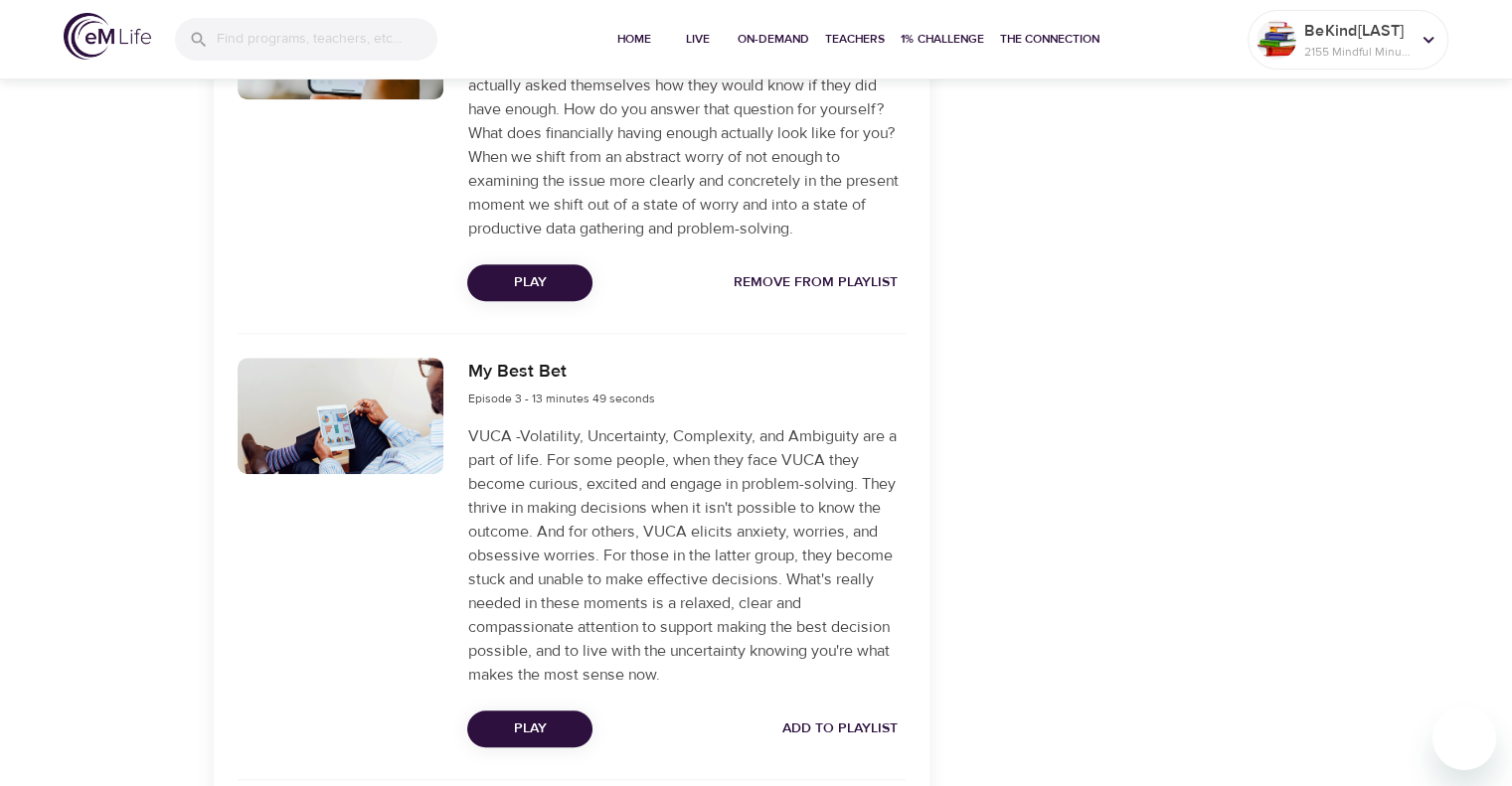 scroll, scrollTop: 1292, scrollLeft: 0, axis: vertical 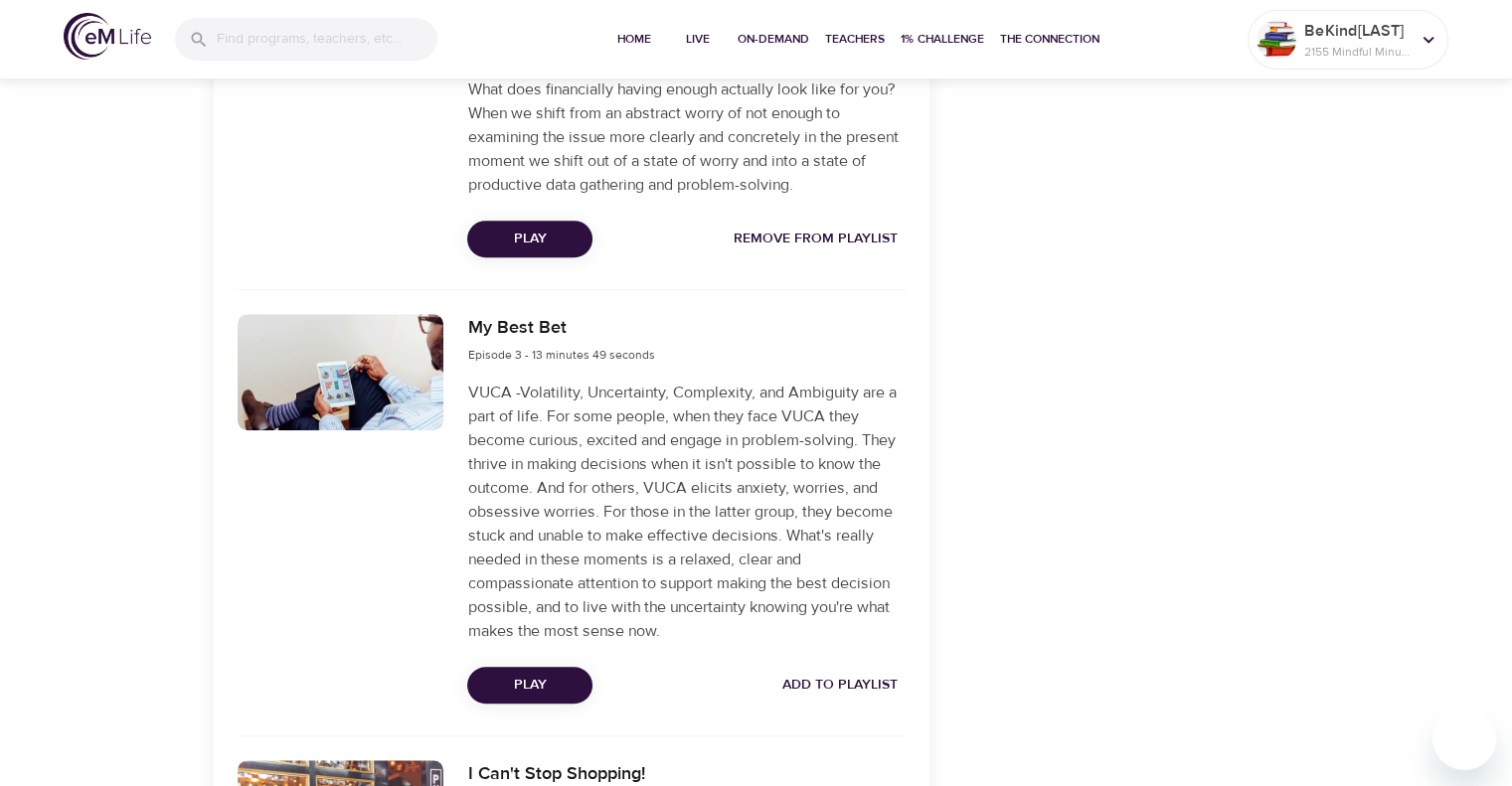 click on "Add to Playlist" at bounding box center (840, 685) 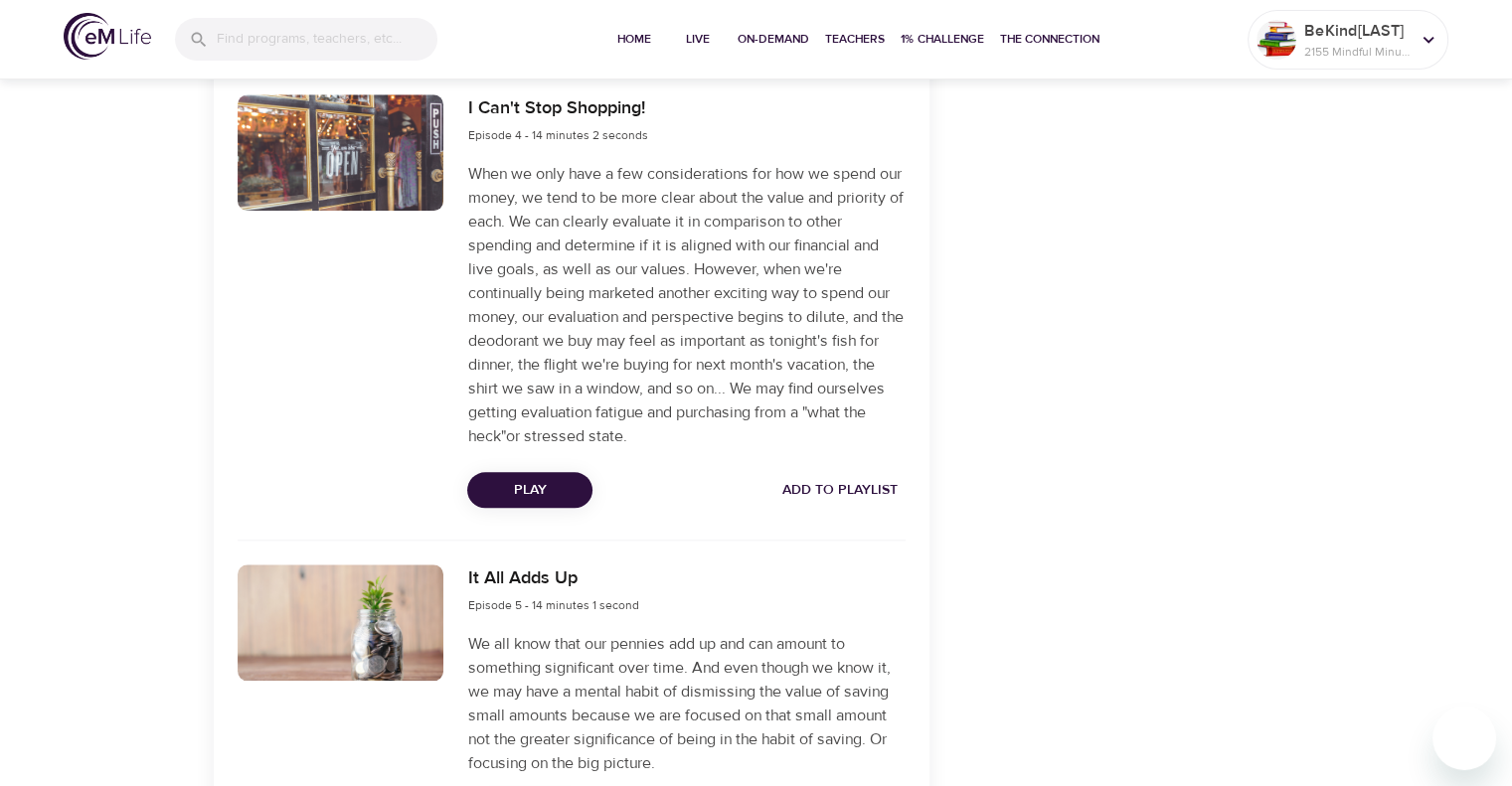 scroll, scrollTop: 1987, scrollLeft: 0, axis: vertical 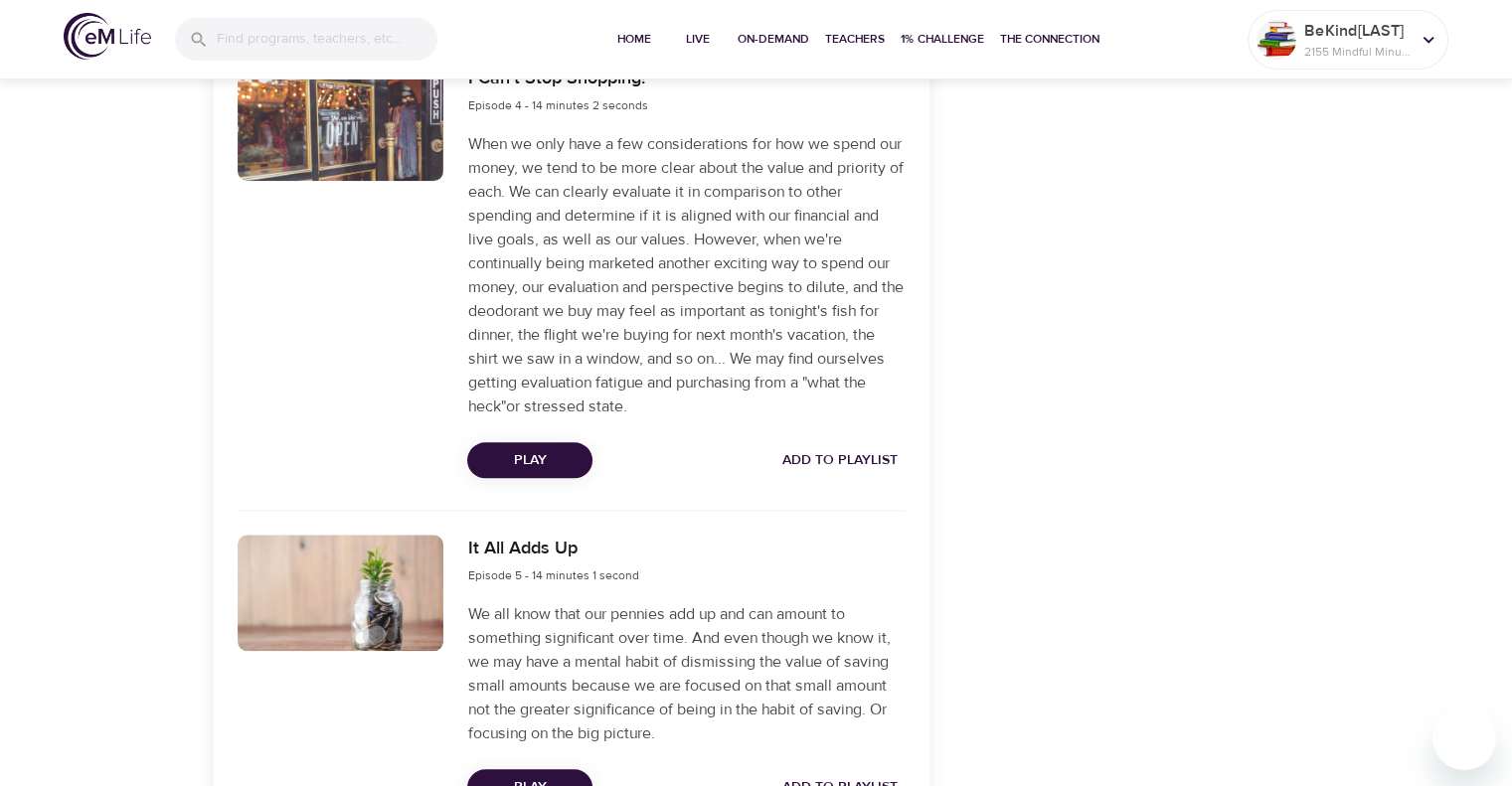 click on "Add to Playlist" at bounding box center [840, 460] 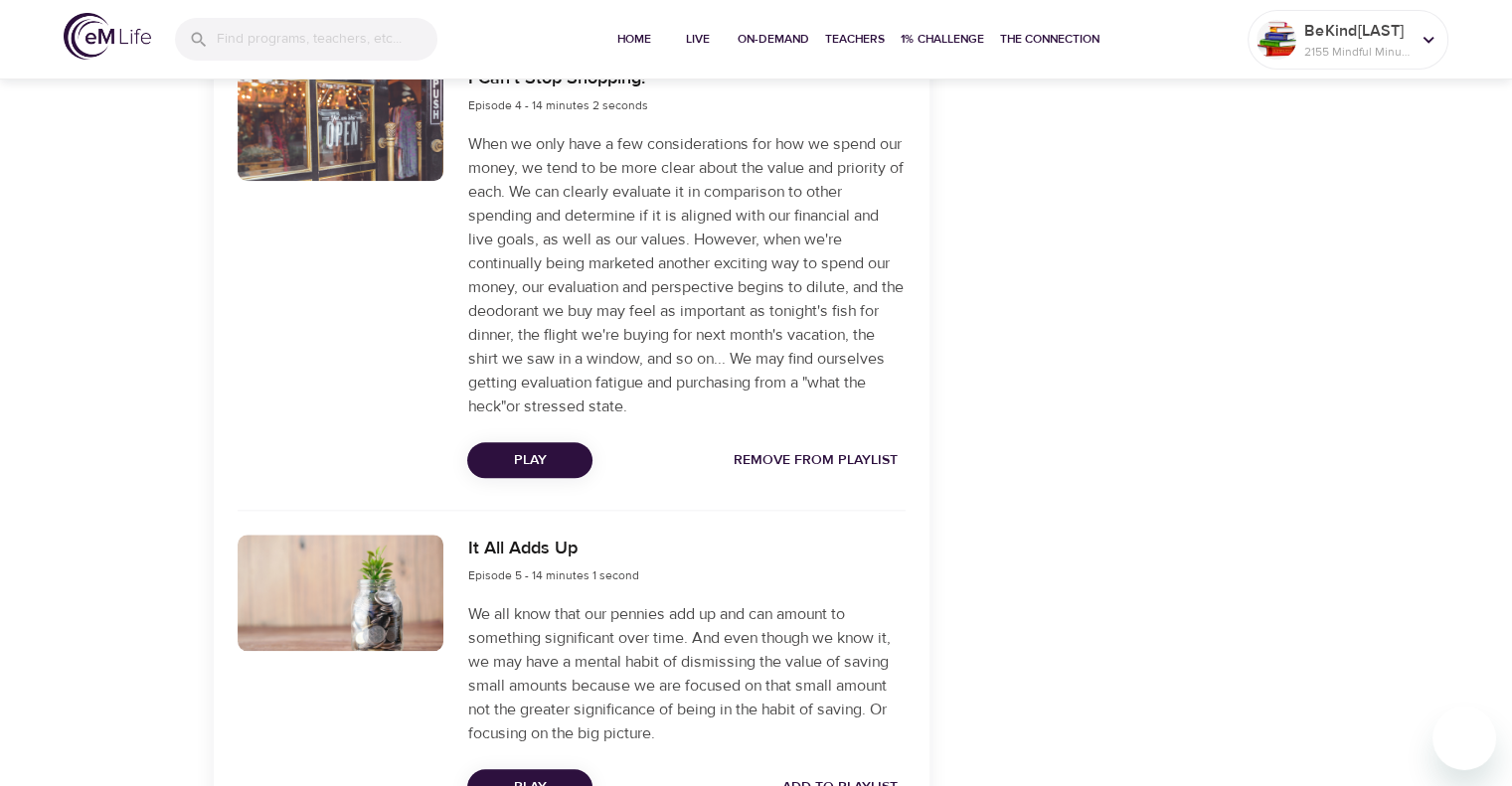 scroll, scrollTop: 2385, scrollLeft: 0, axis: vertical 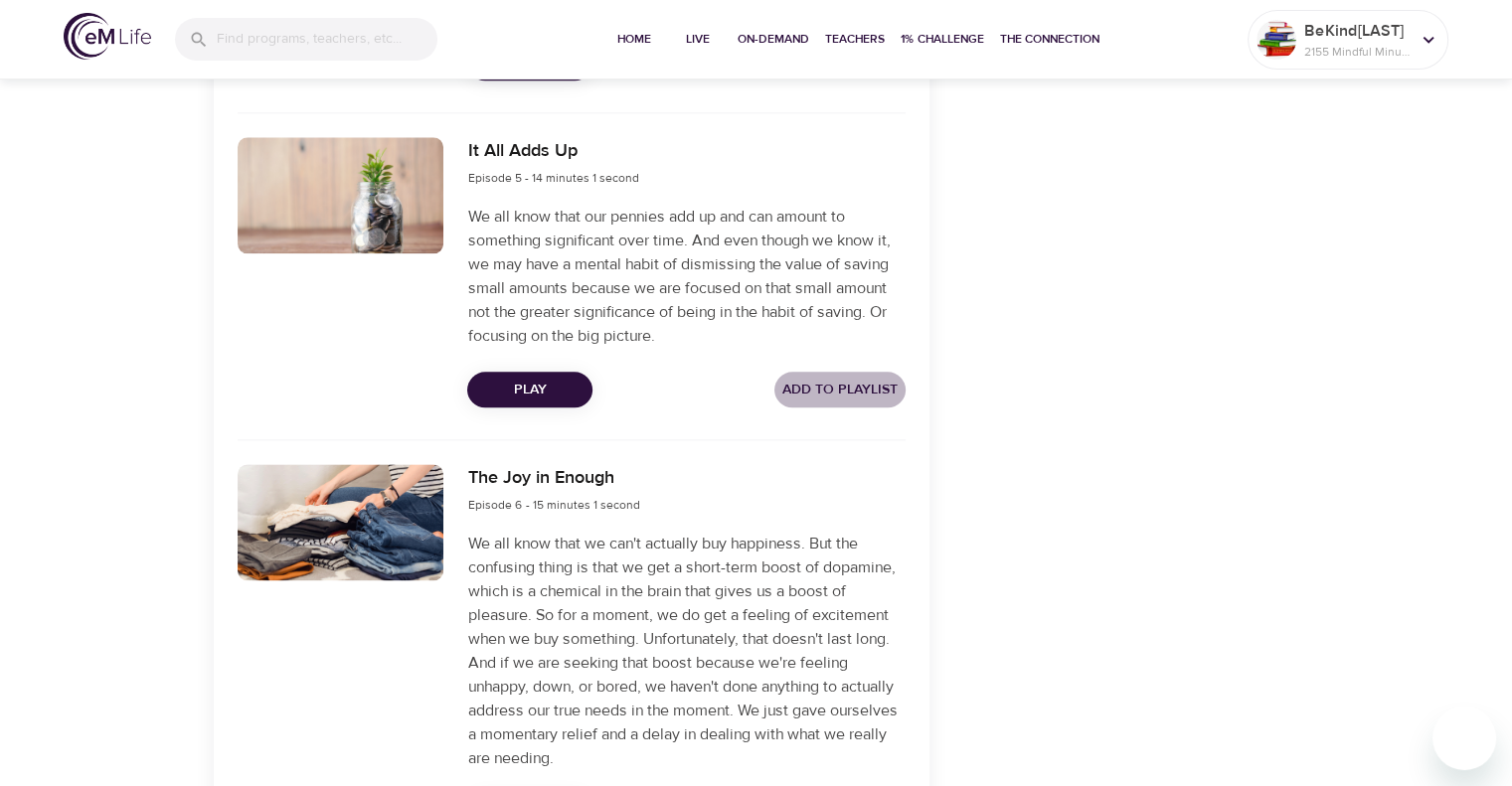 click on "Add to Playlist" at bounding box center (840, 390) 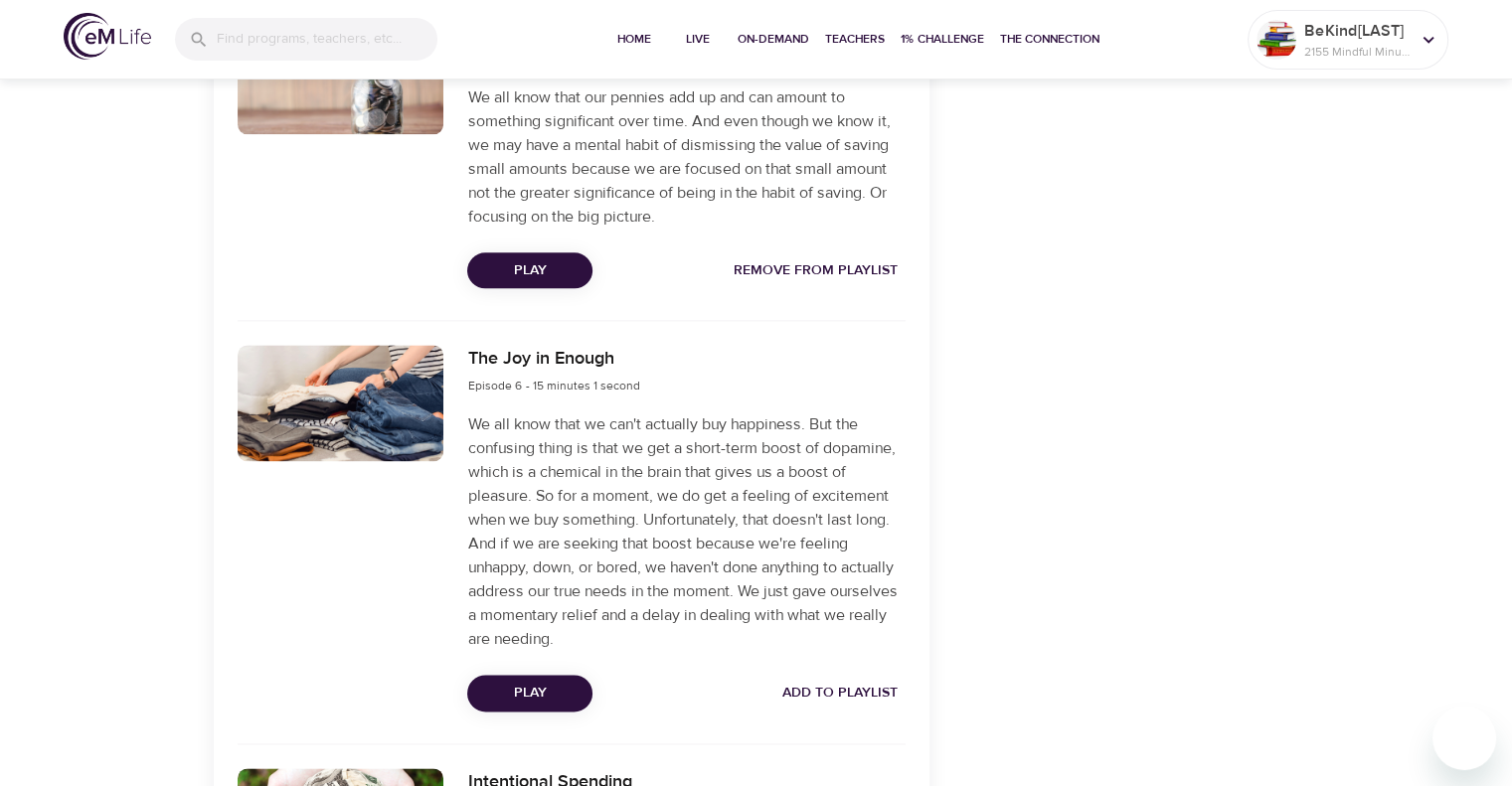 scroll, scrollTop: 2782, scrollLeft: 0, axis: vertical 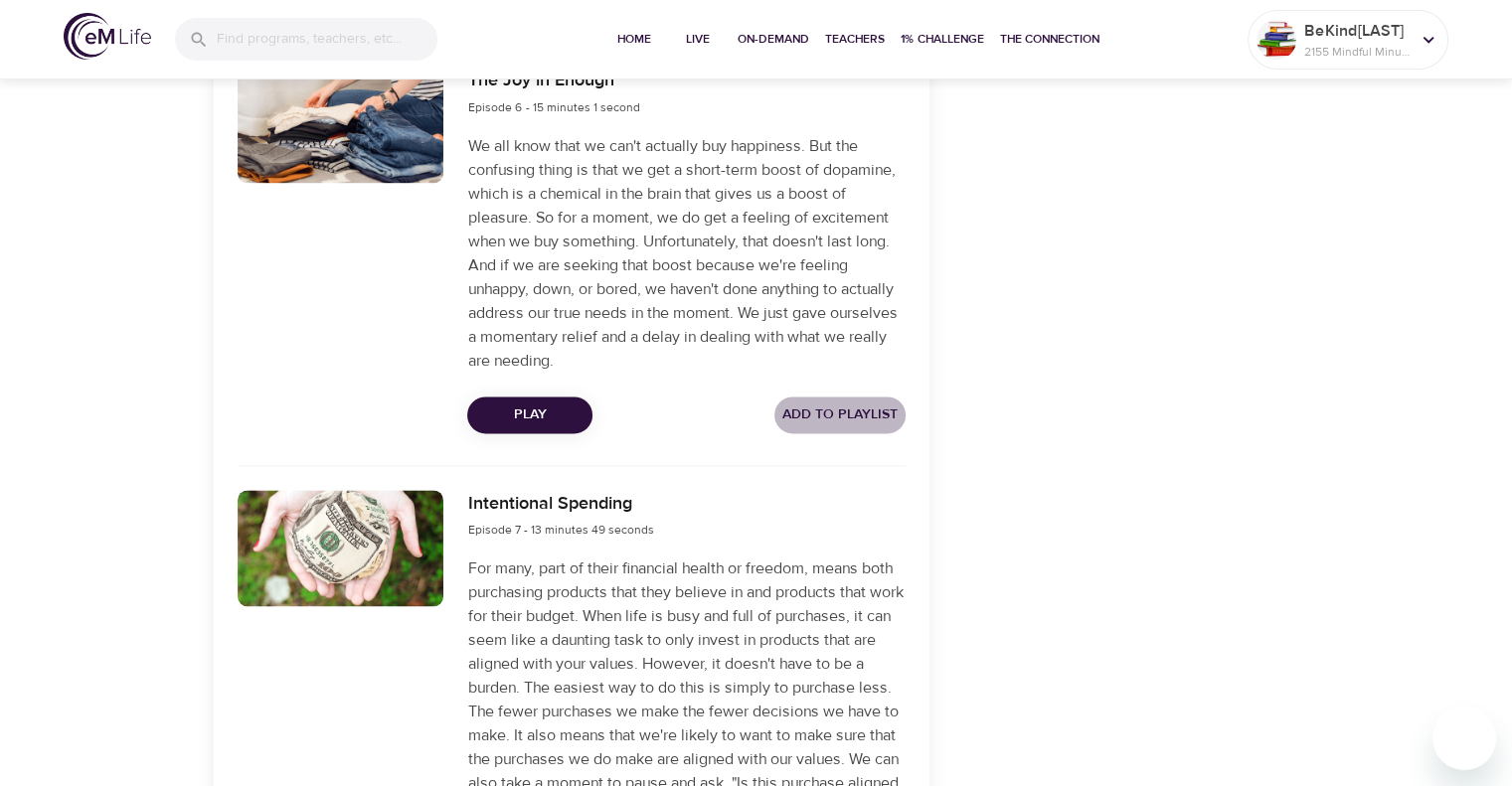 click on "Add to Playlist" at bounding box center [840, 414] 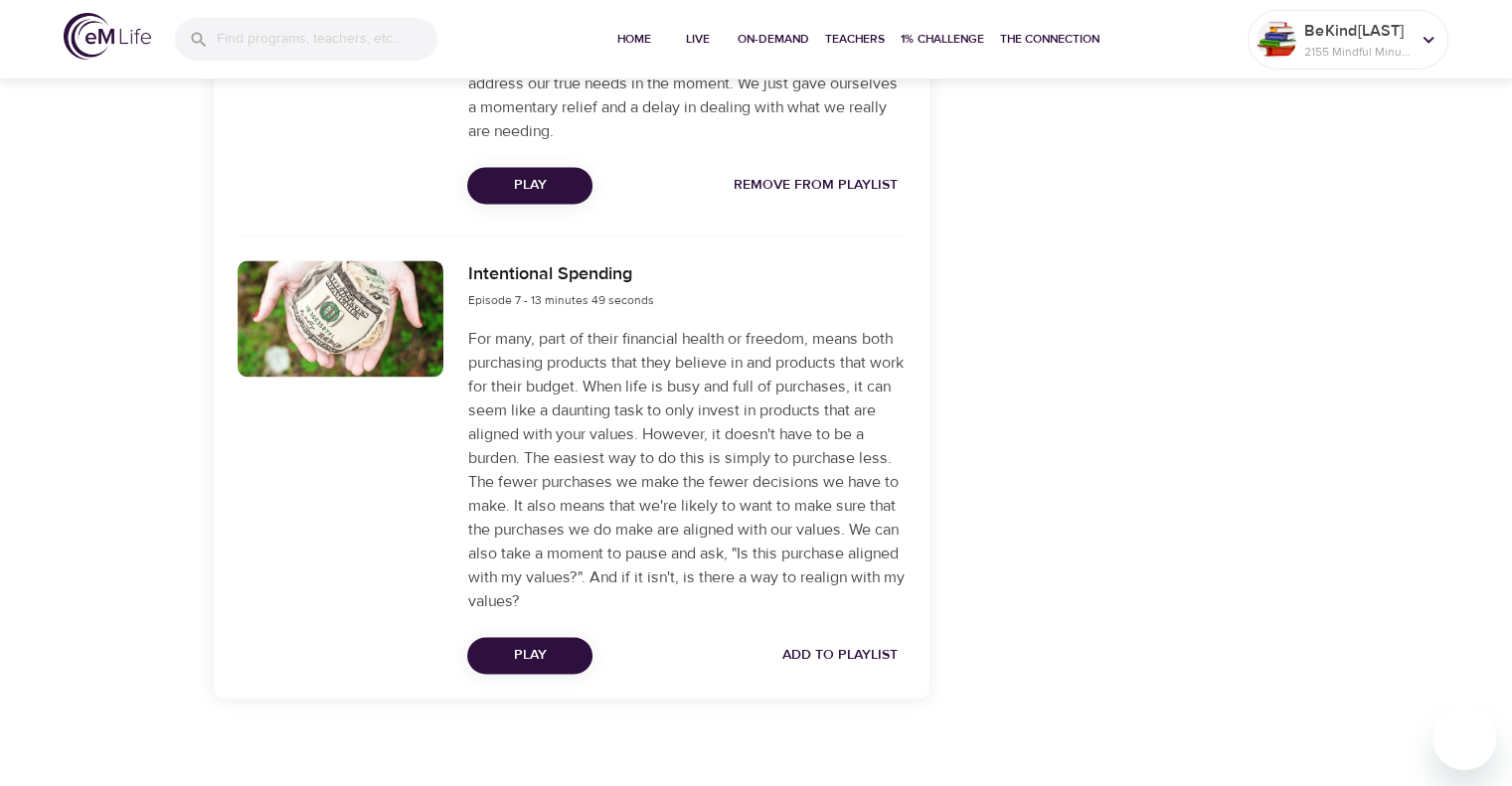 scroll, scrollTop: 3022, scrollLeft: 0, axis: vertical 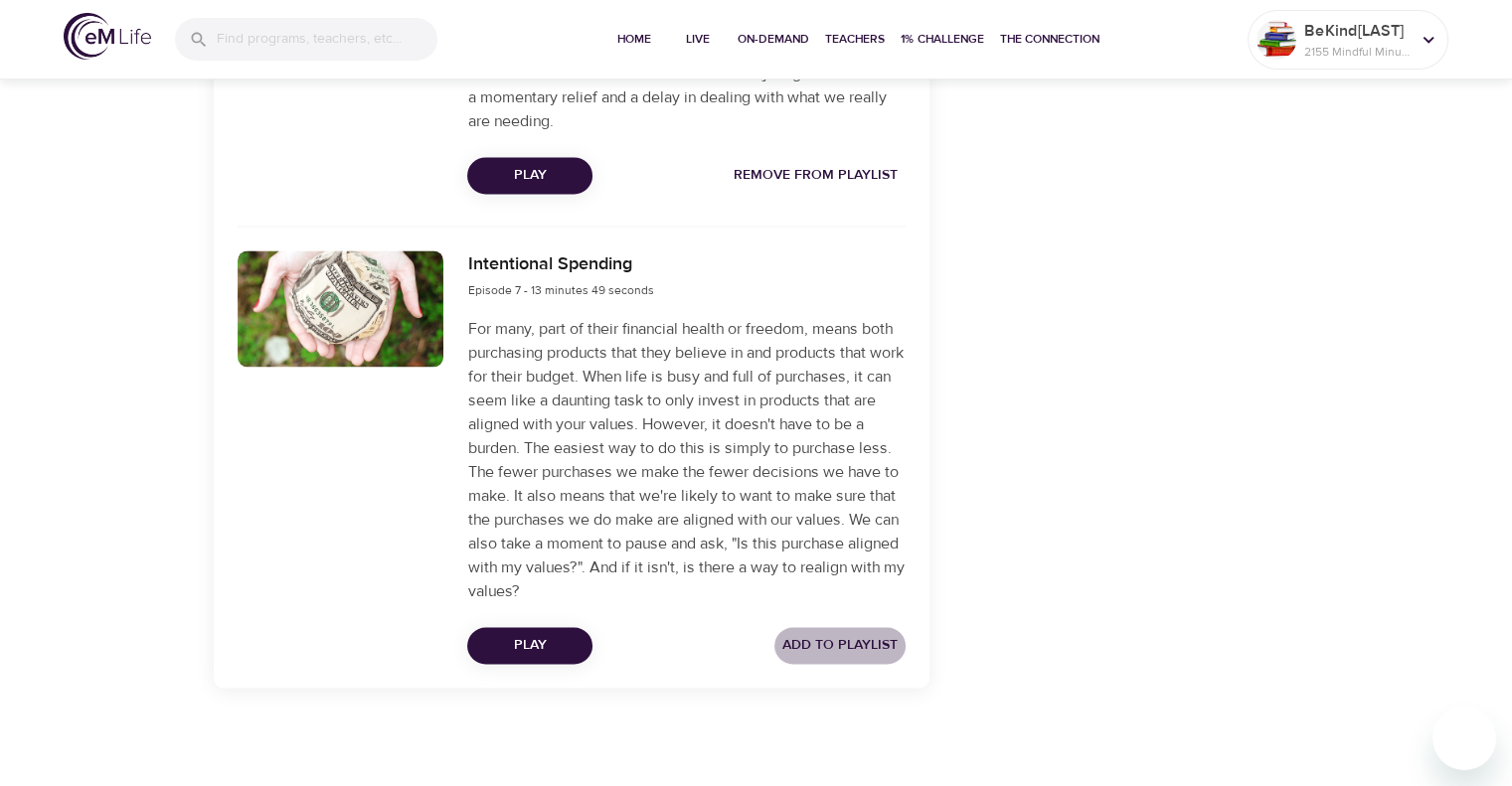 click on "Add to Playlist" at bounding box center (840, 645) 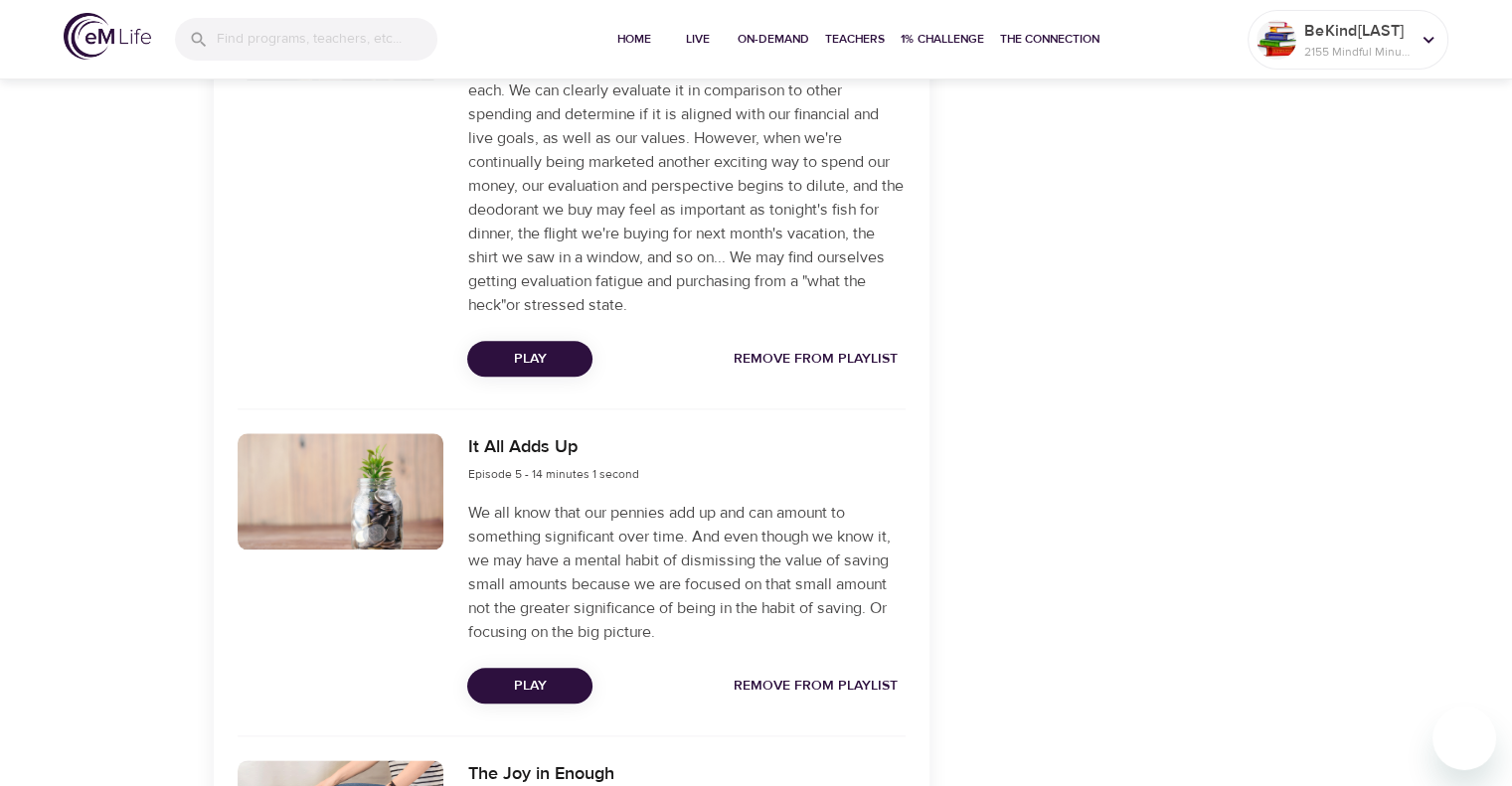 scroll, scrollTop: 1829, scrollLeft: 0, axis: vertical 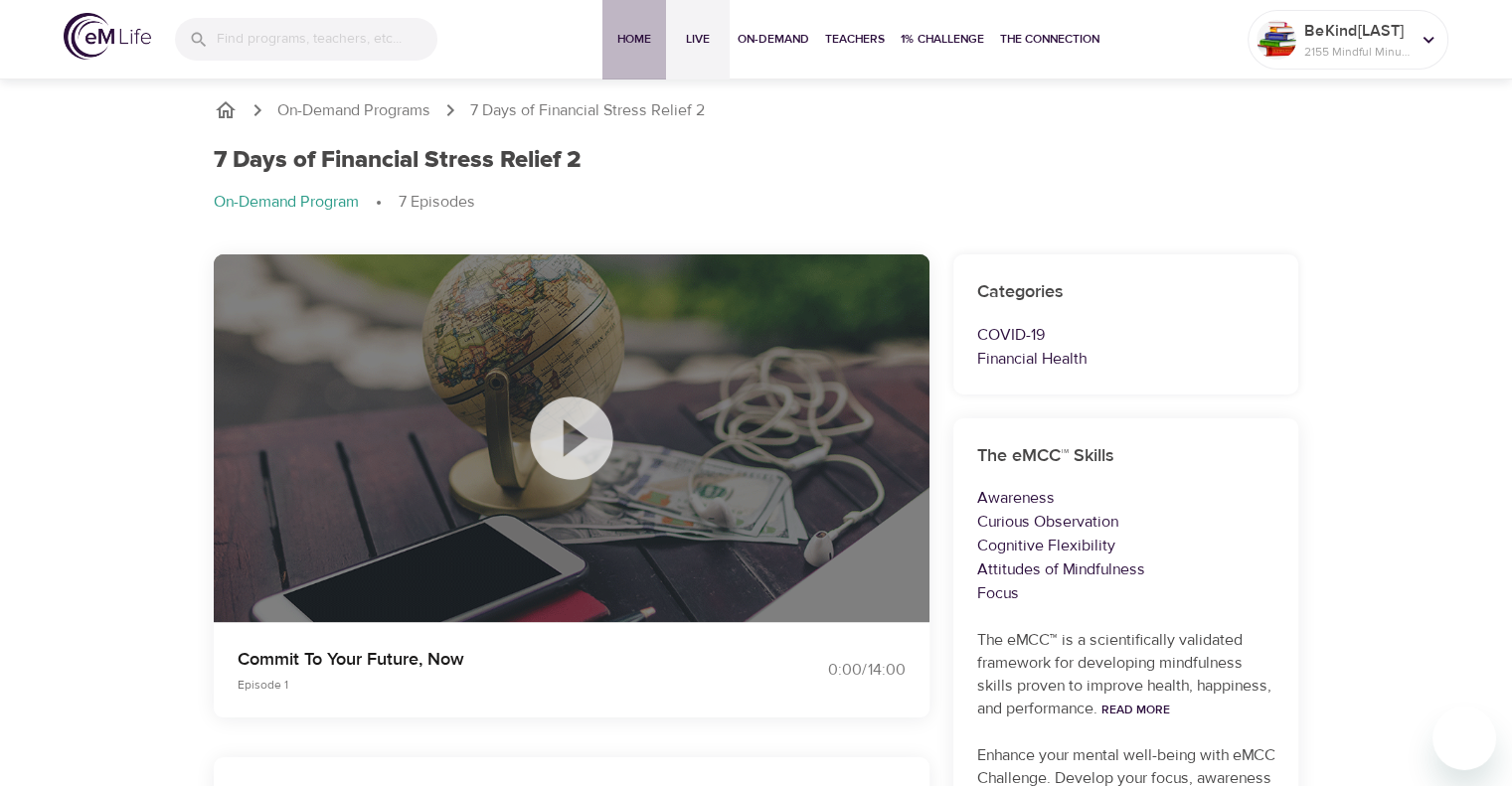 drag, startPoint x: 636, startPoint y: 39, endPoint x: 672, endPoint y: 53, distance: 38.626416 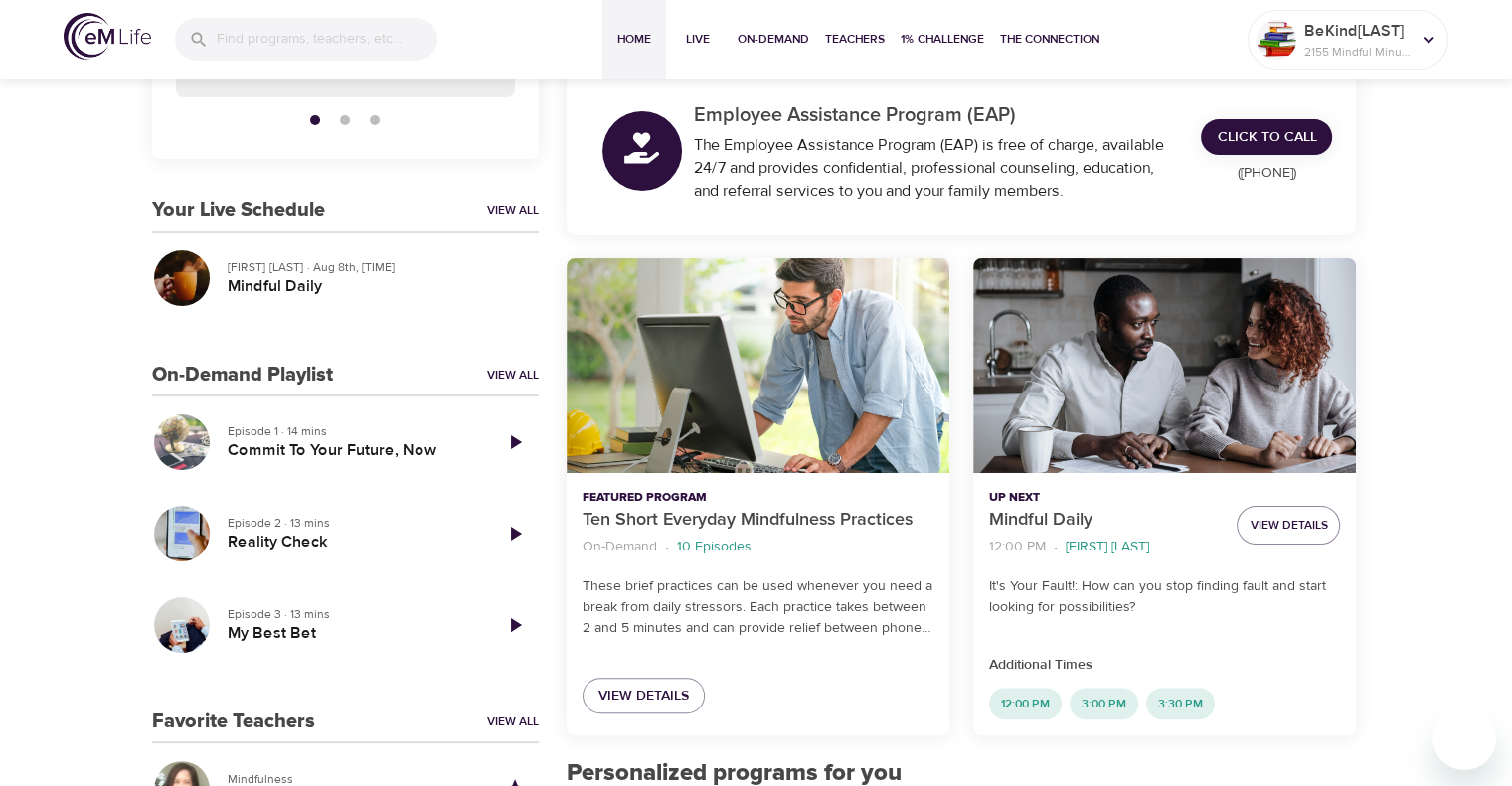 scroll, scrollTop: 298, scrollLeft: 0, axis: vertical 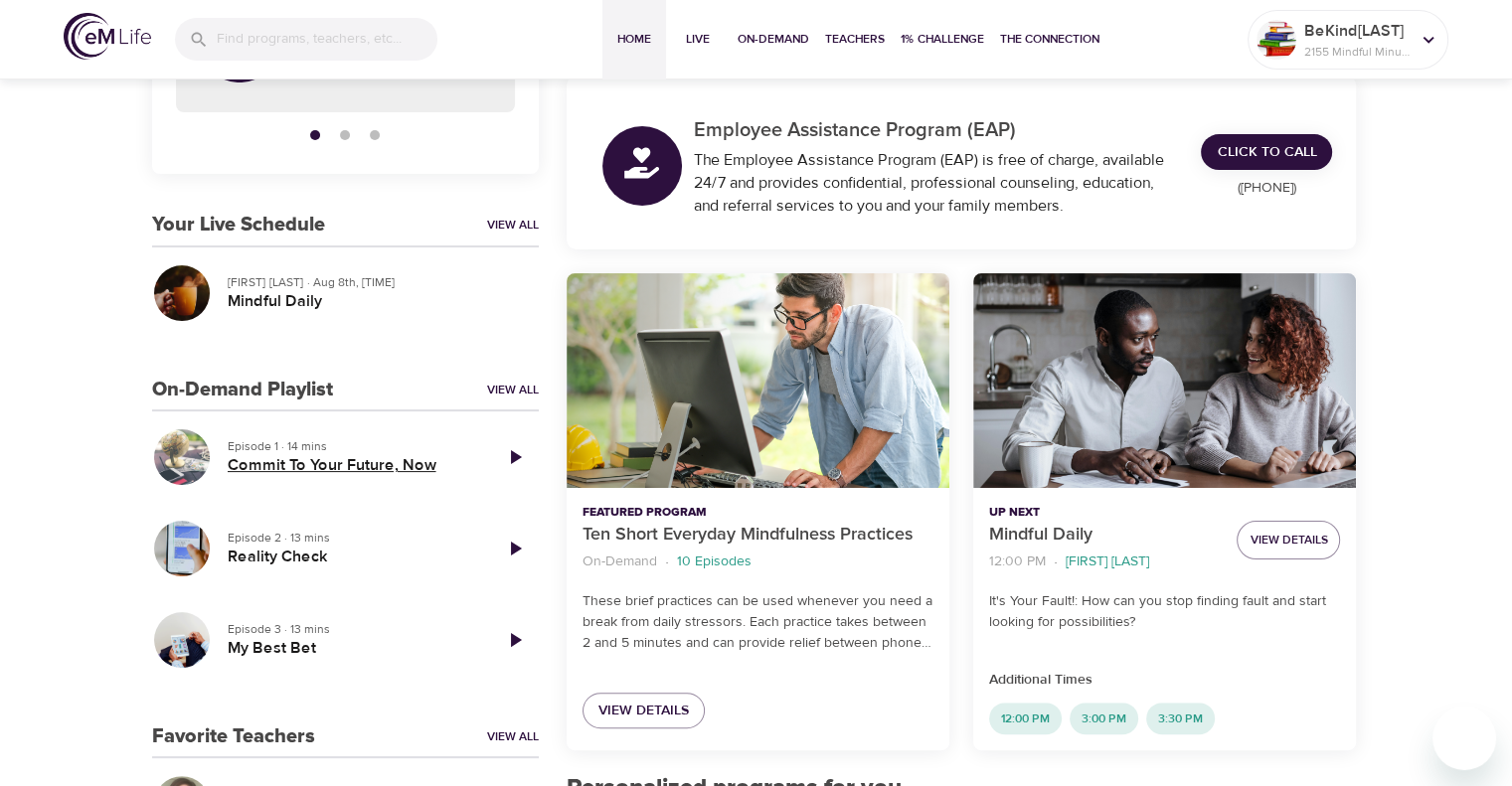 click on "Commit To Your Future, Now" at bounding box center [351, 465] 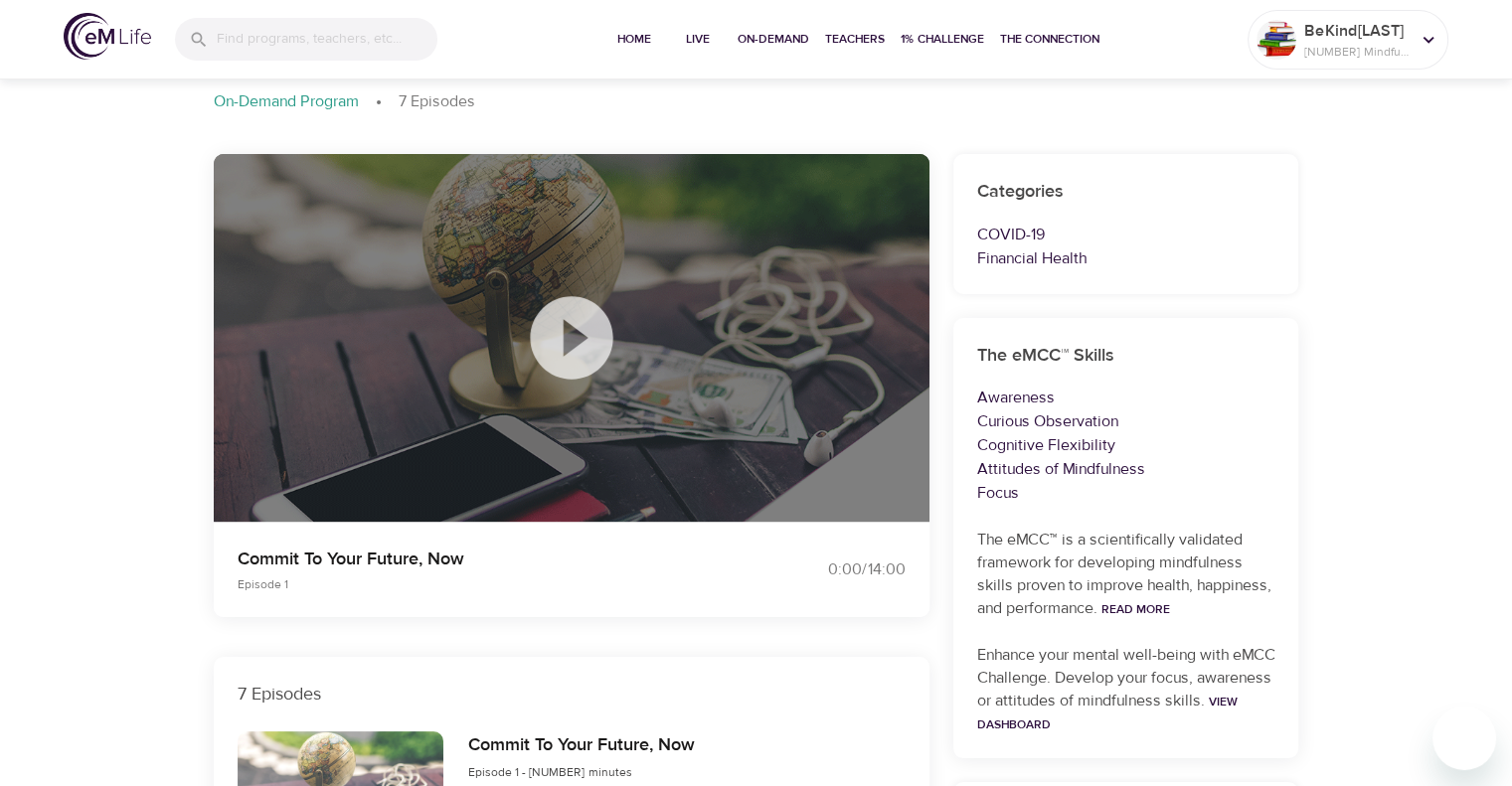 scroll, scrollTop: 99, scrollLeft: 0, axis: vertical 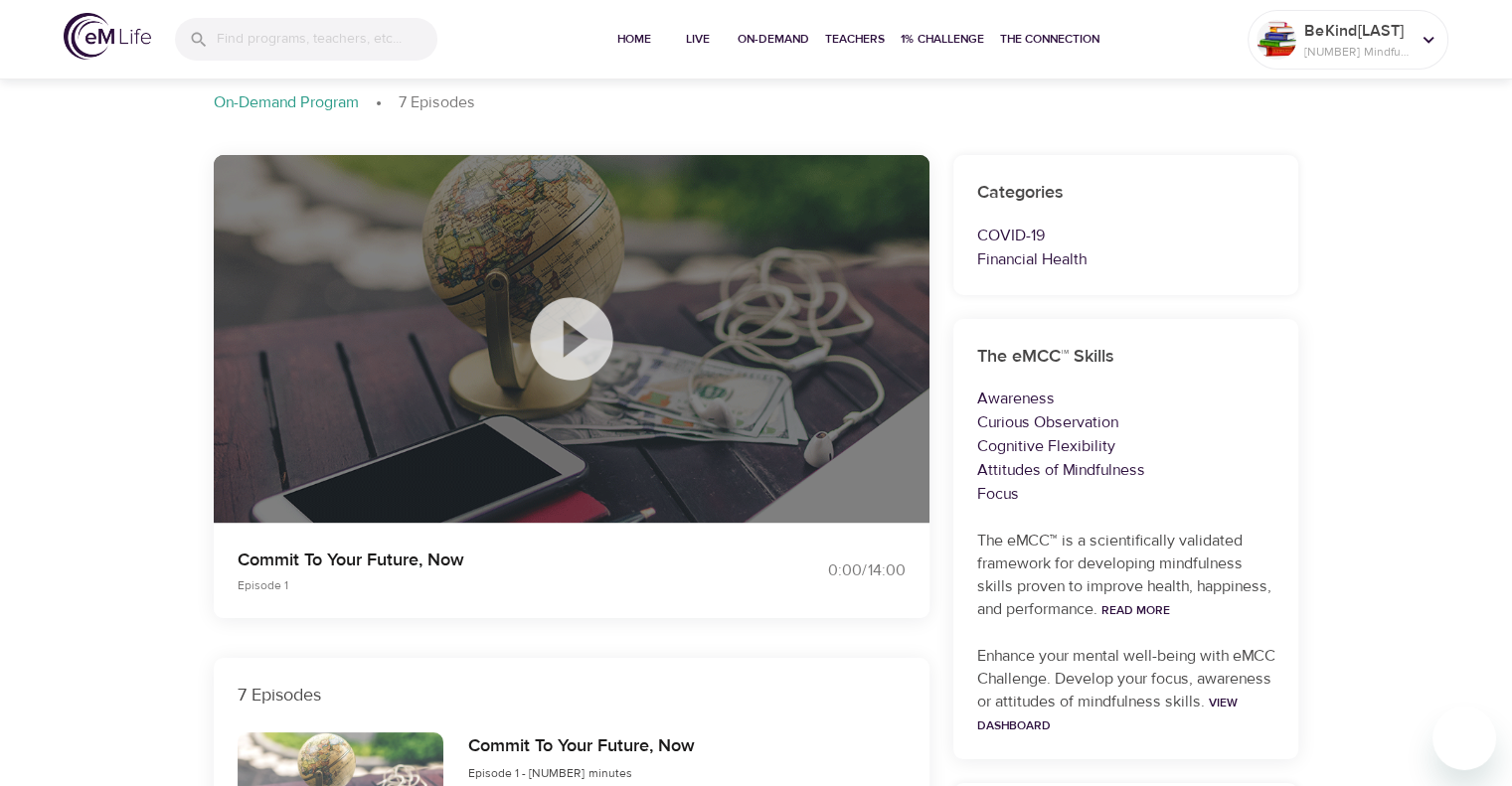 click 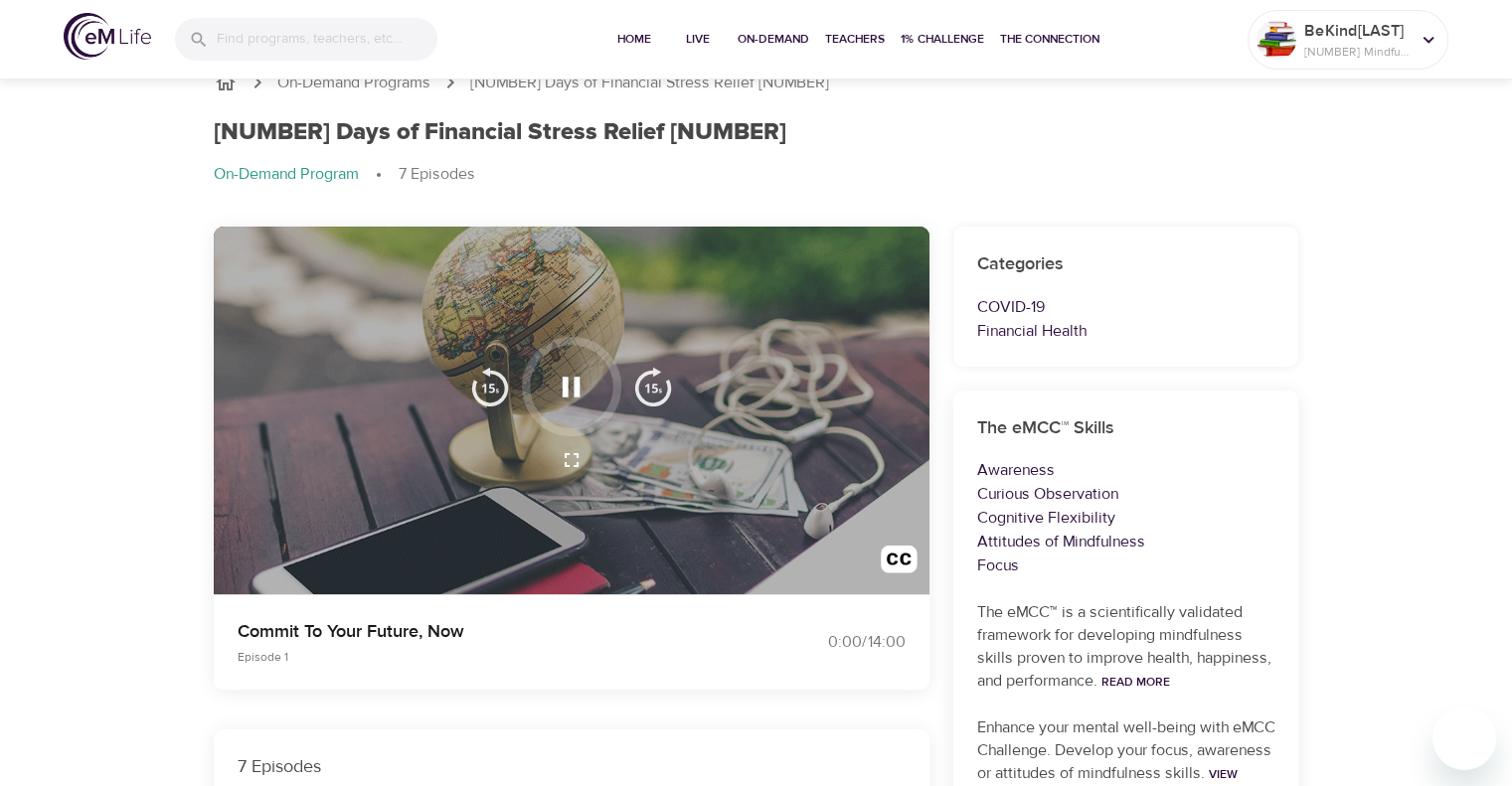 scroll, scrollTop: 0, scrollLeft: 0, axis: both 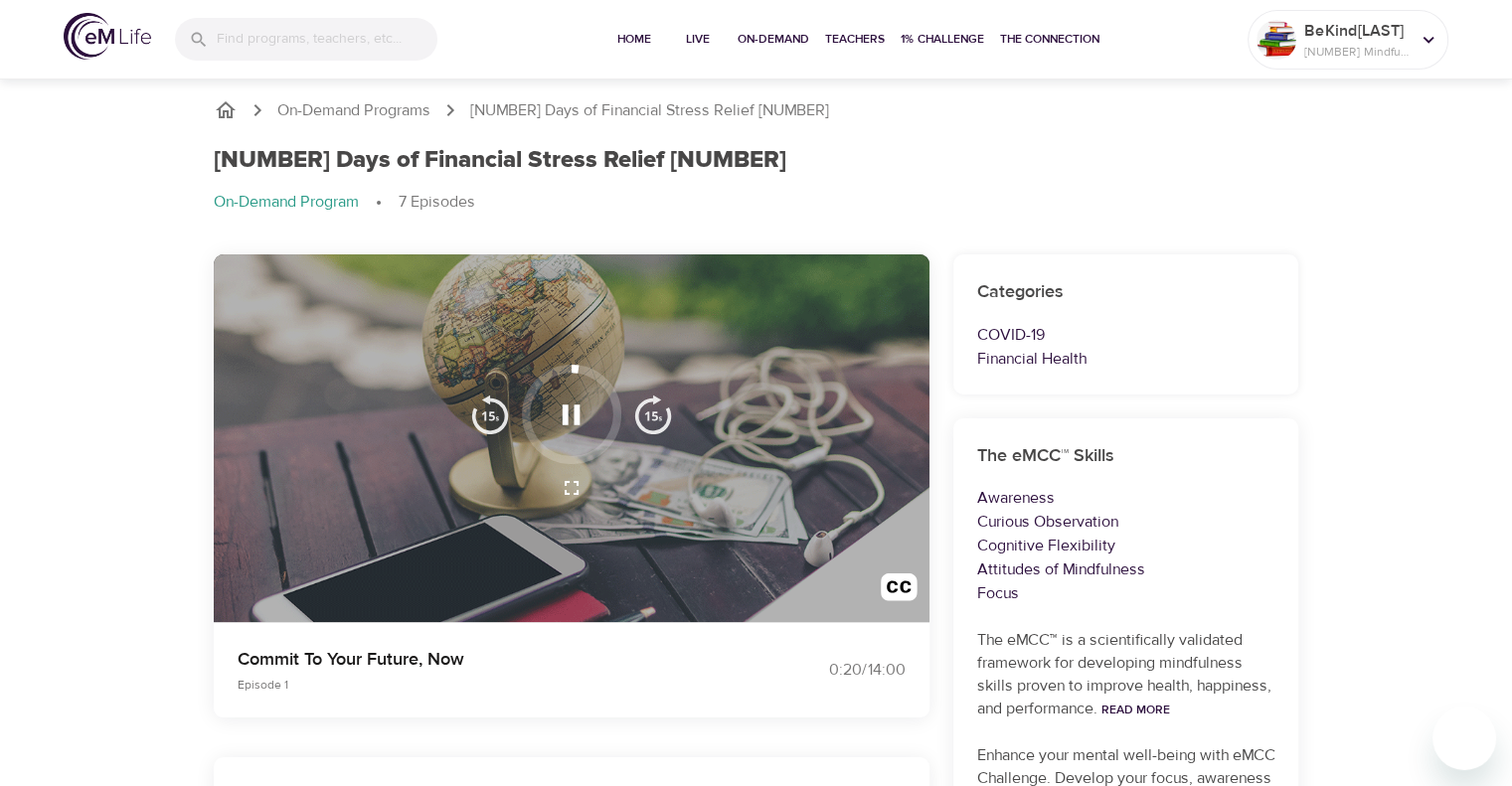 click at bounding box center (572, 438) 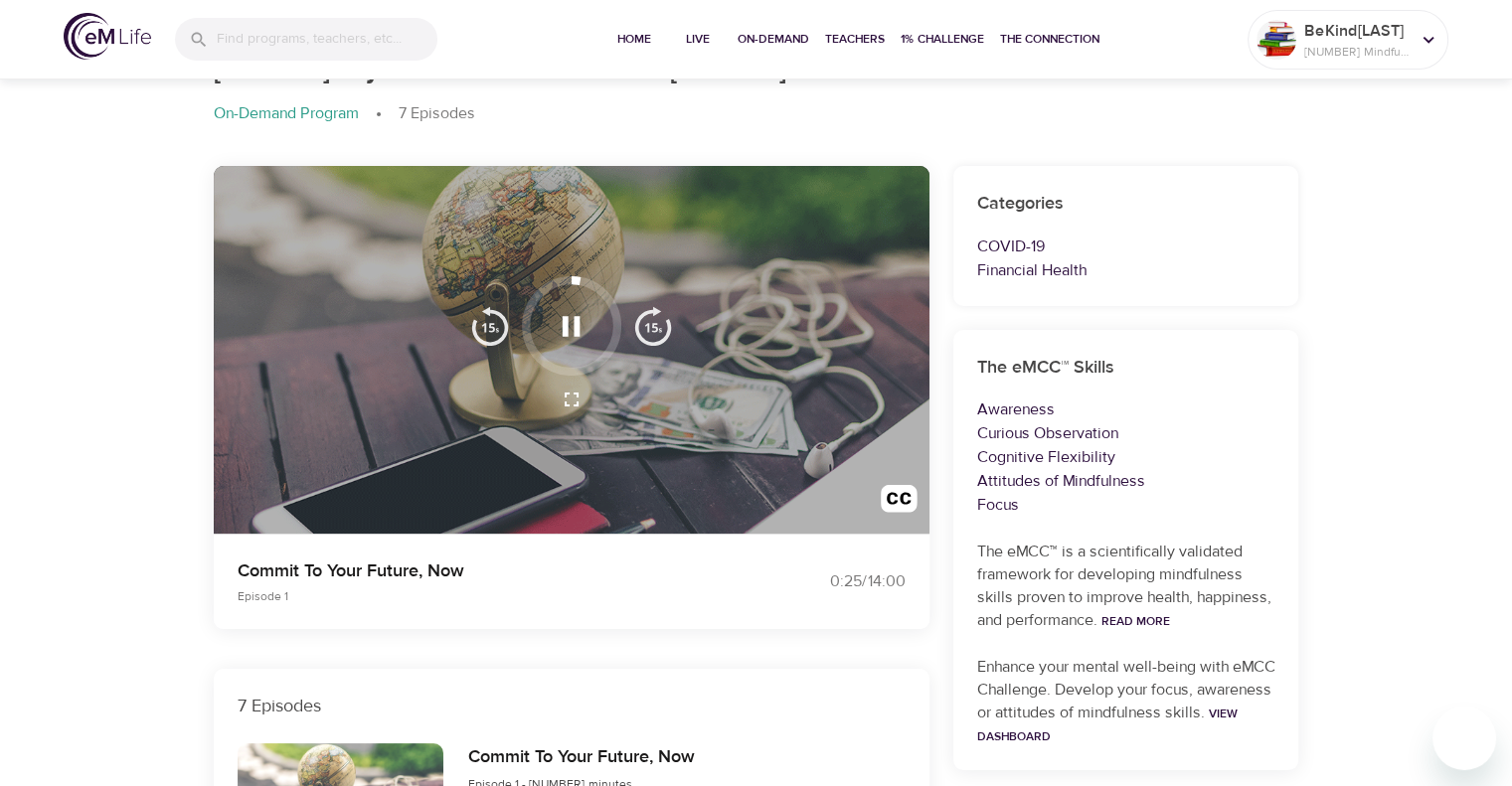 scroll, scrollTop: 199, scrollLeft: 0, axis: vertical 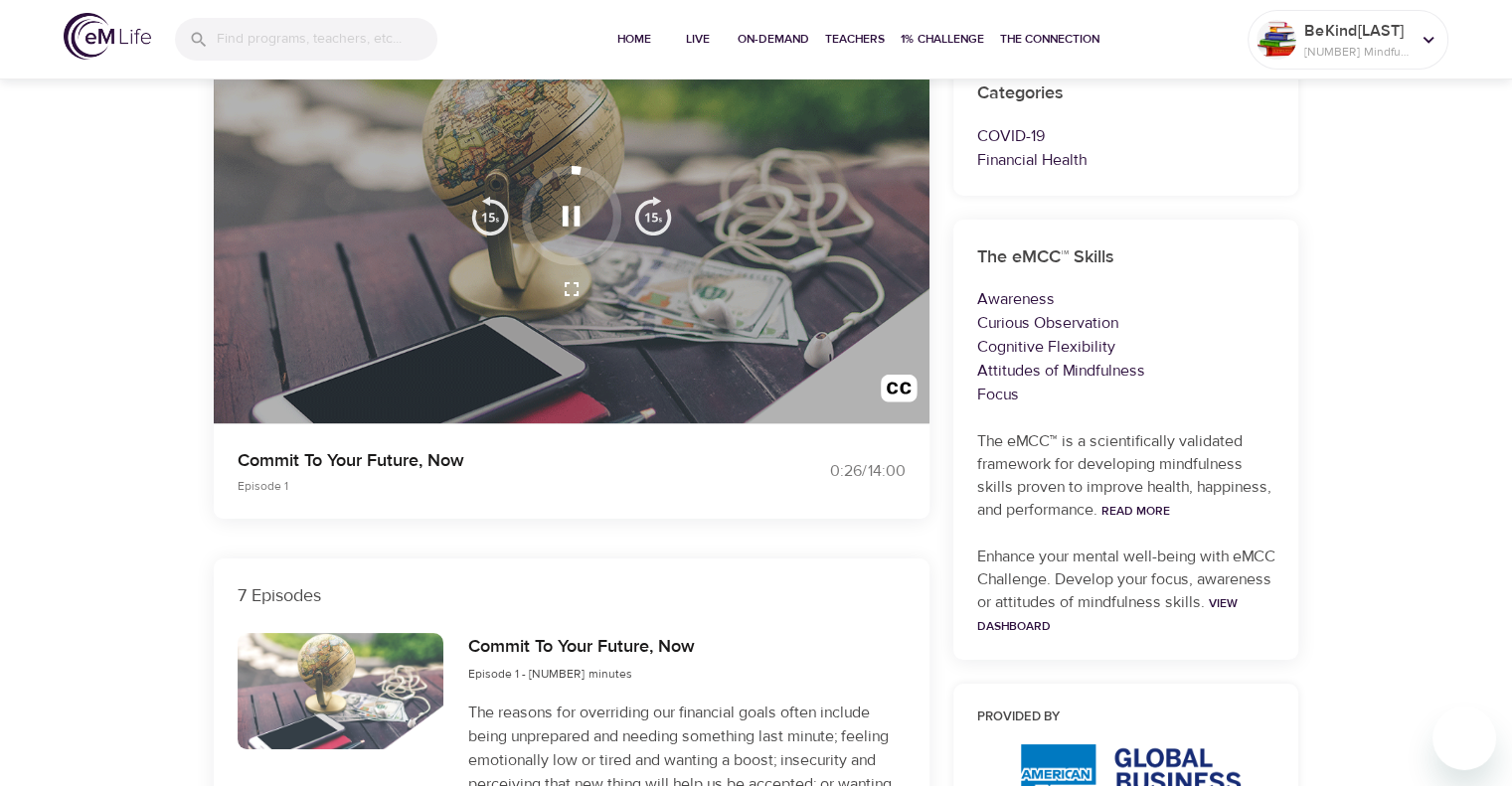 click on "Episode 1" at bounding box center [485, 486] 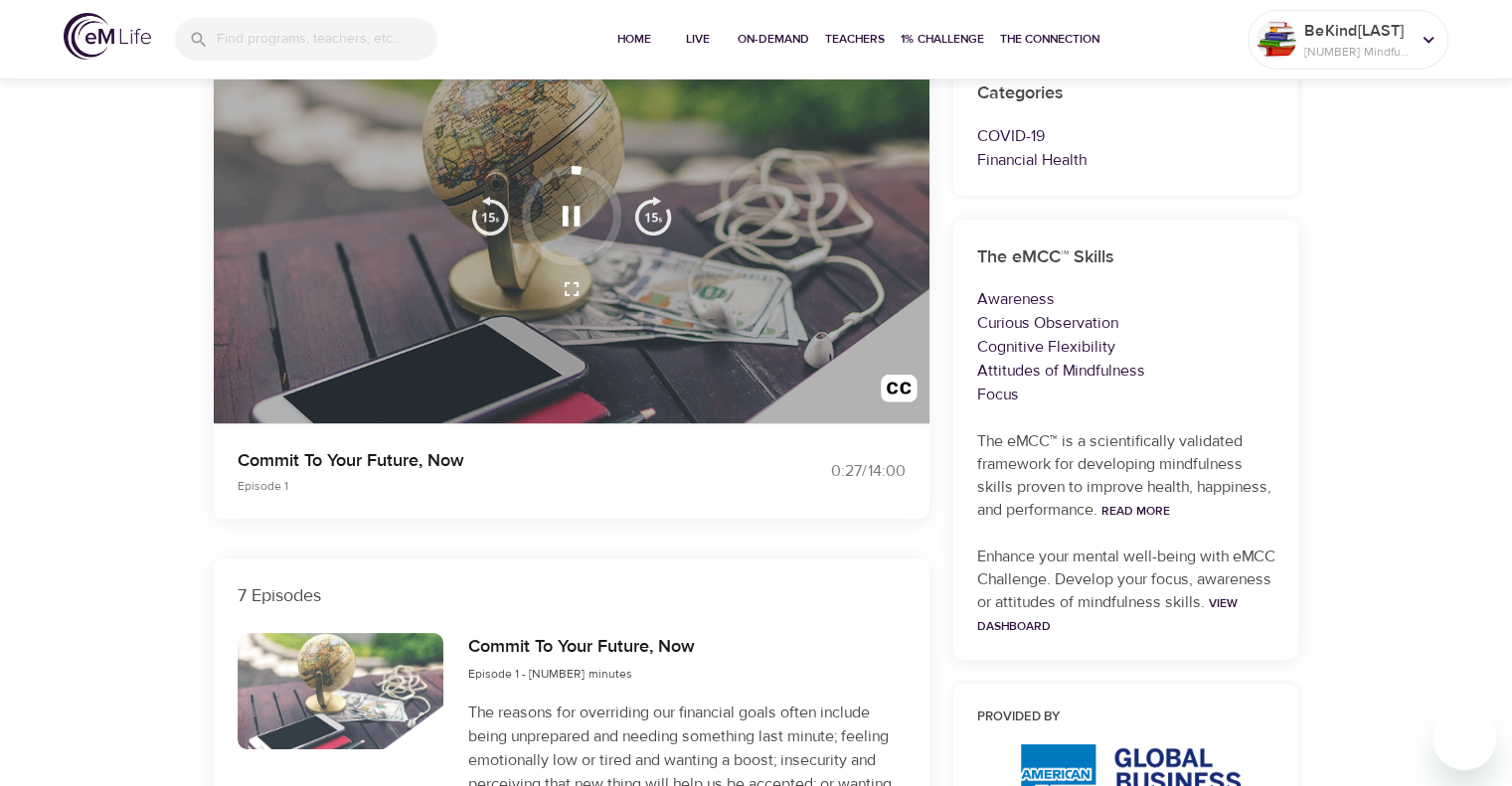 scroll, scrollTop: 99, scrollLeft: 0, axis: vertical 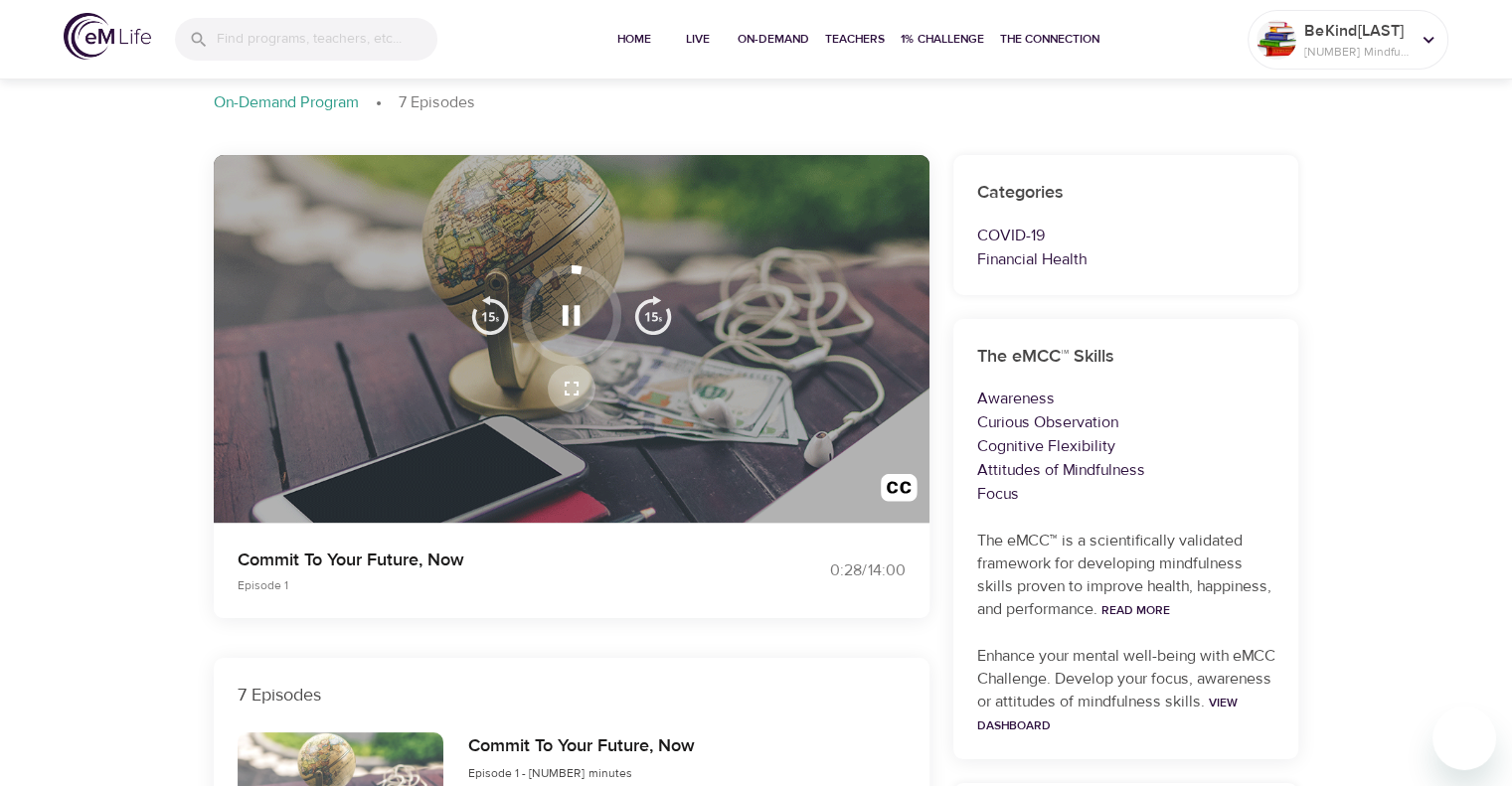 click 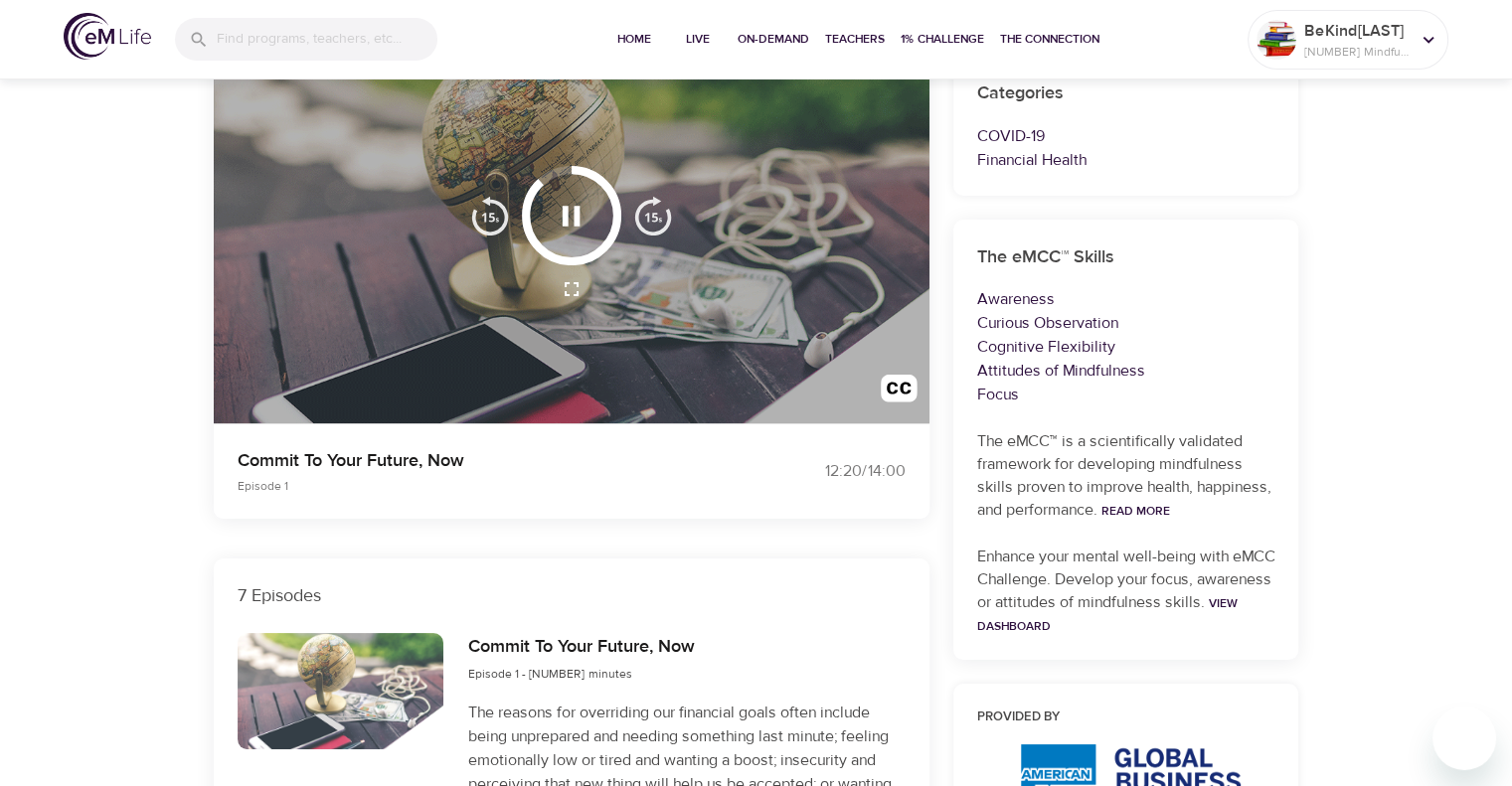 scroll, scrollTop: 99, scrollLeft: 0, axis: vertical 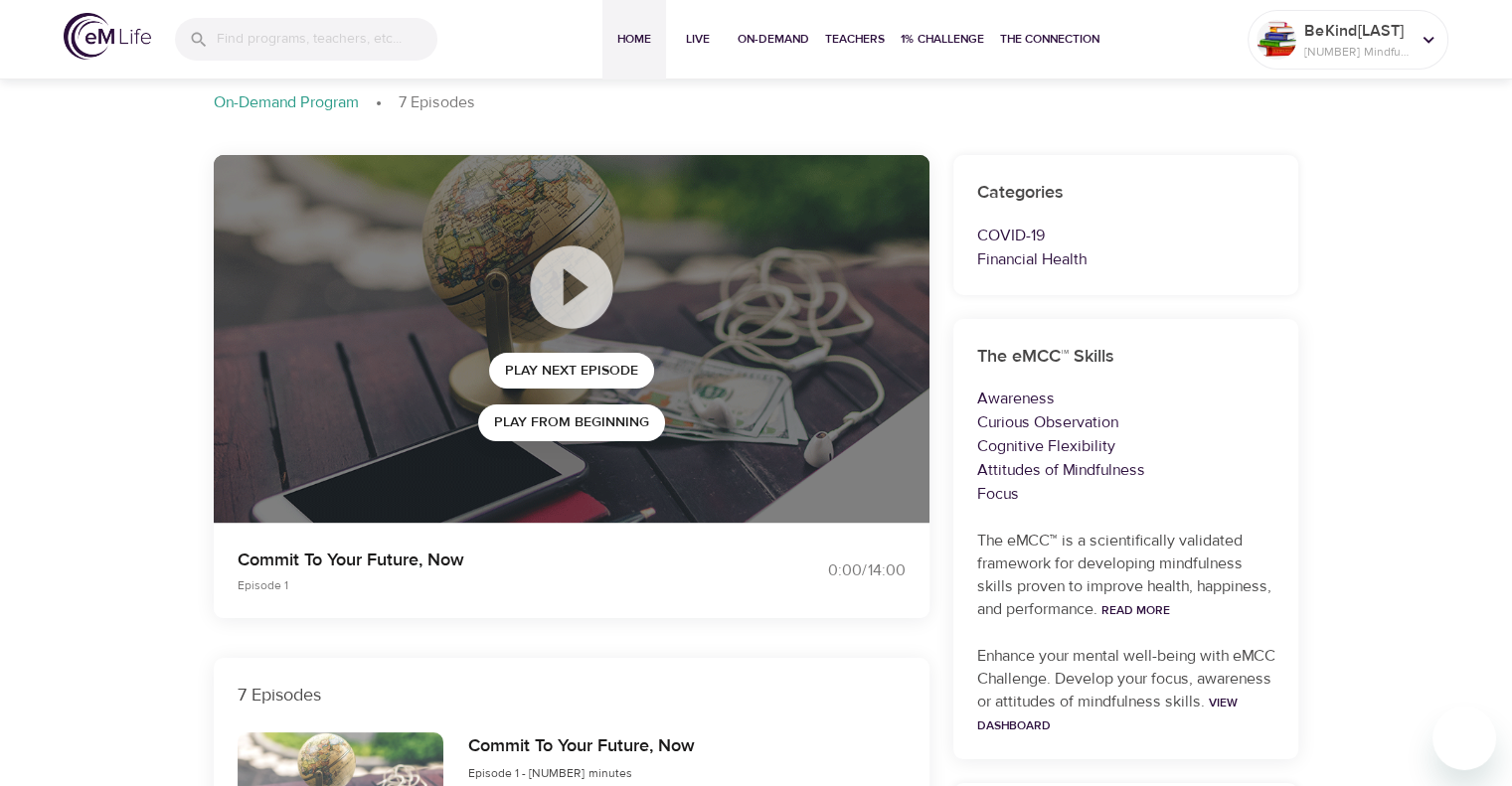 click on "Home" at bounding box center [634, 39] 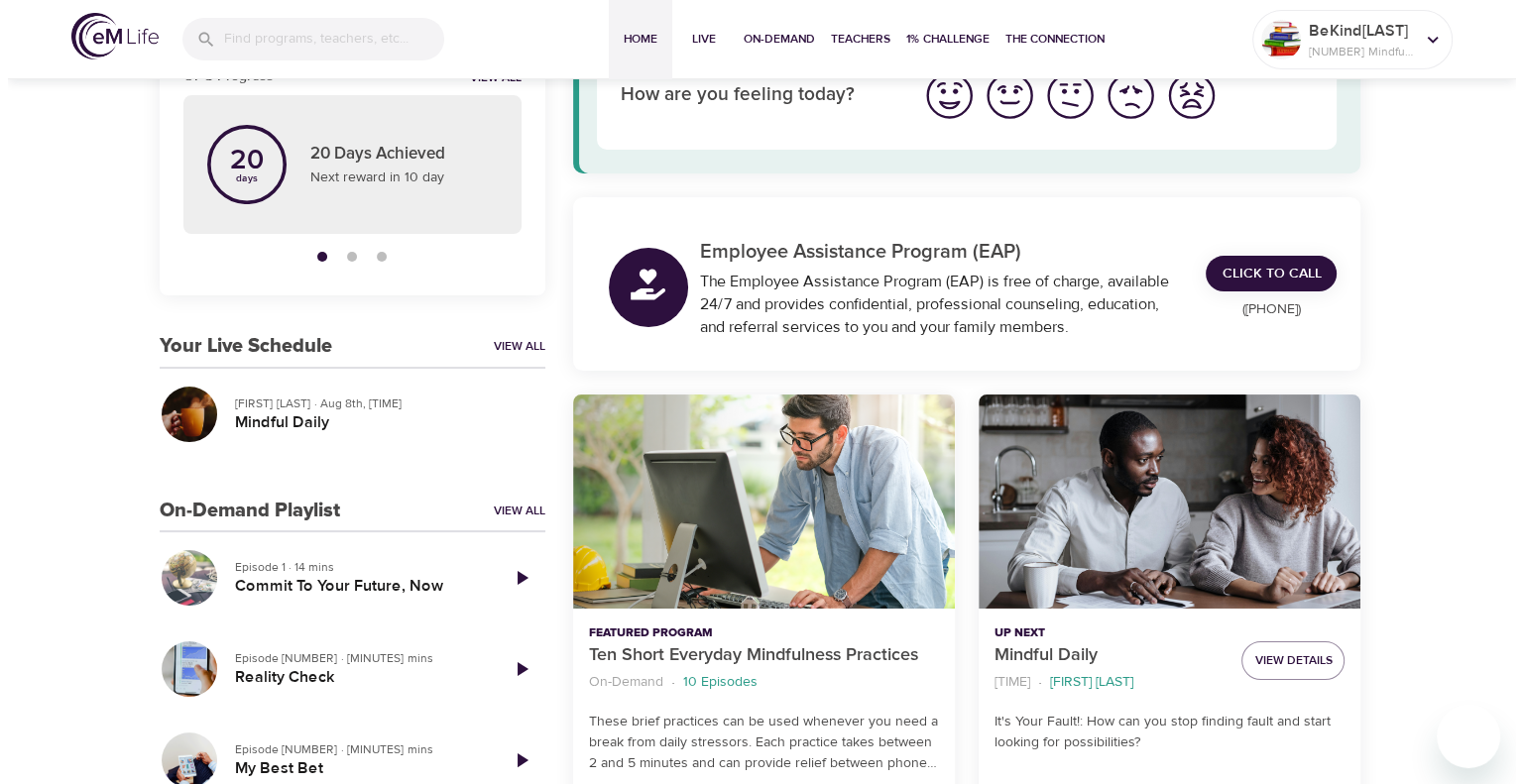 scroll, scrollTop: 198, scrollLeft: 0, axis: vertical 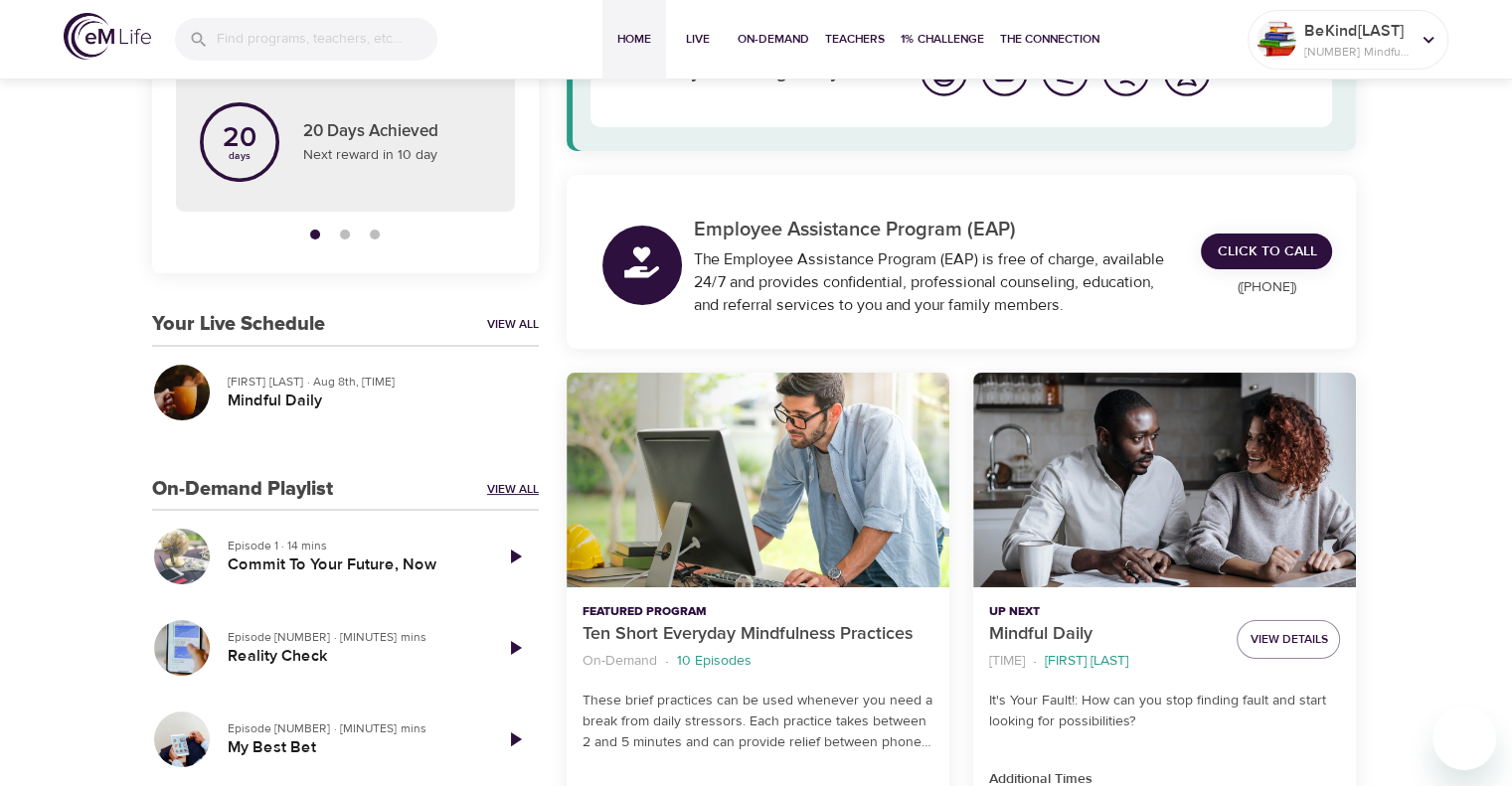 click on "View All" at bounding box center [513, 489] 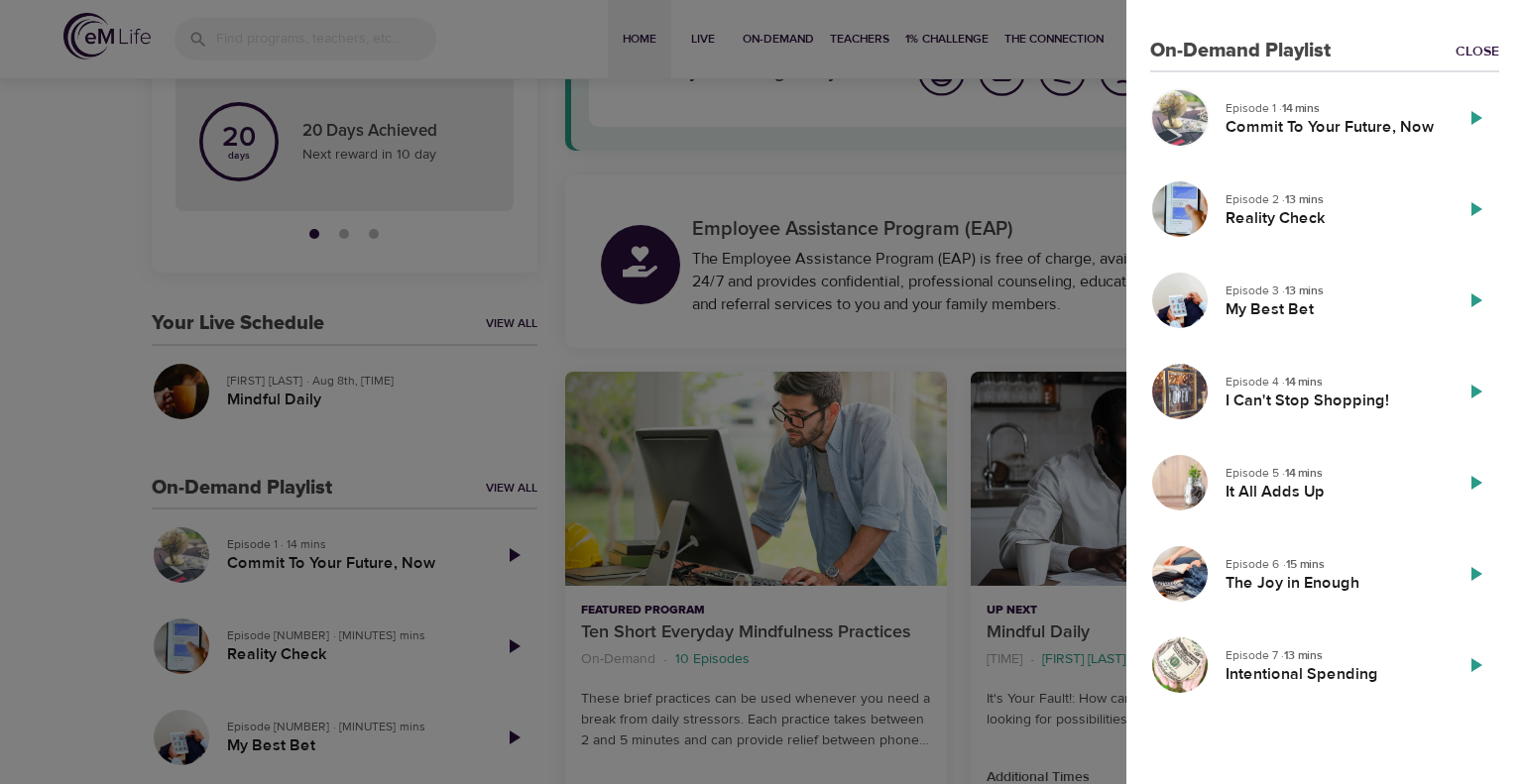 click at bounding box center (1180, 118) 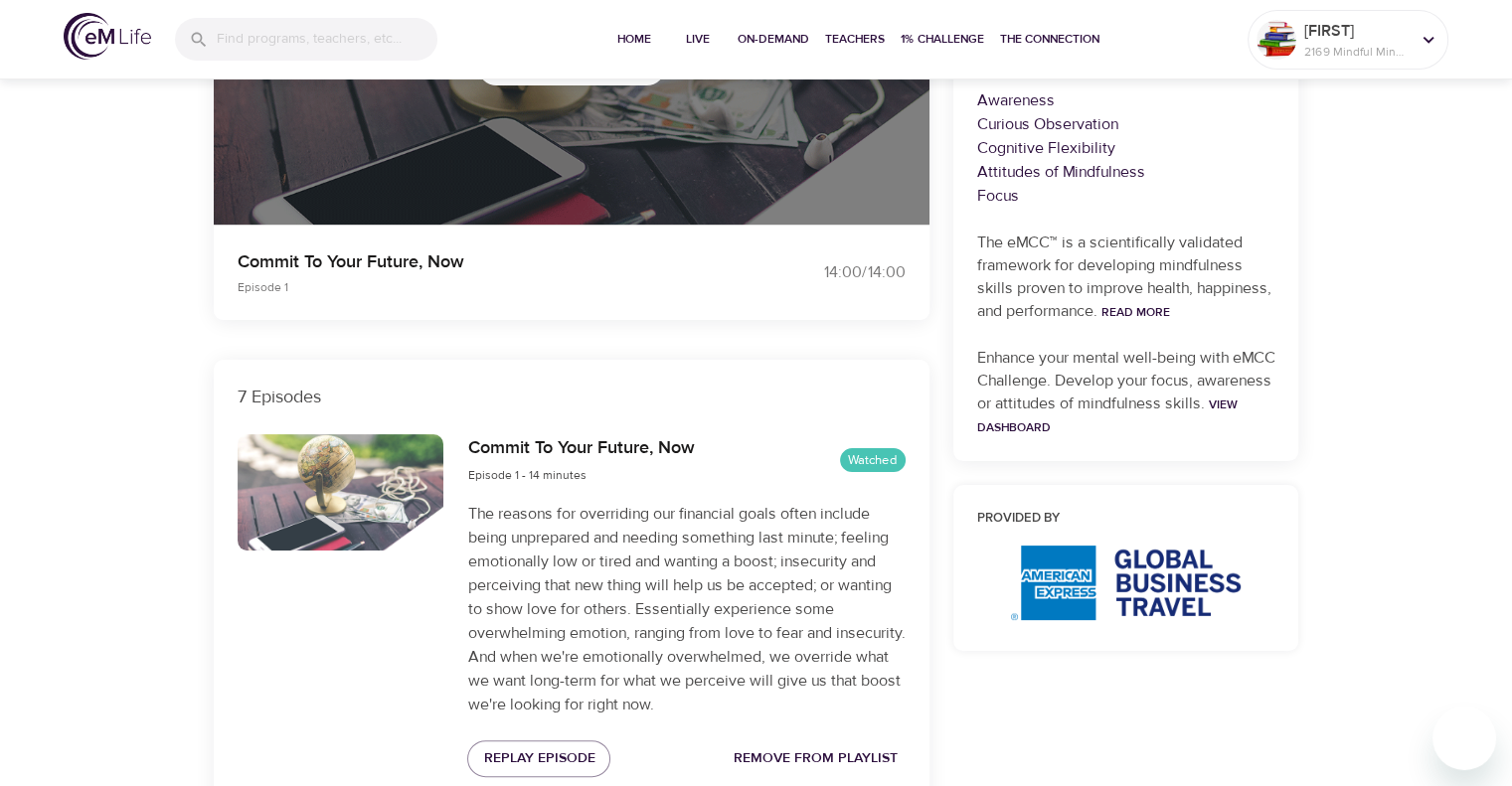 scroll, scrollTop: 497, scrollLeft: 0, axis: vertical 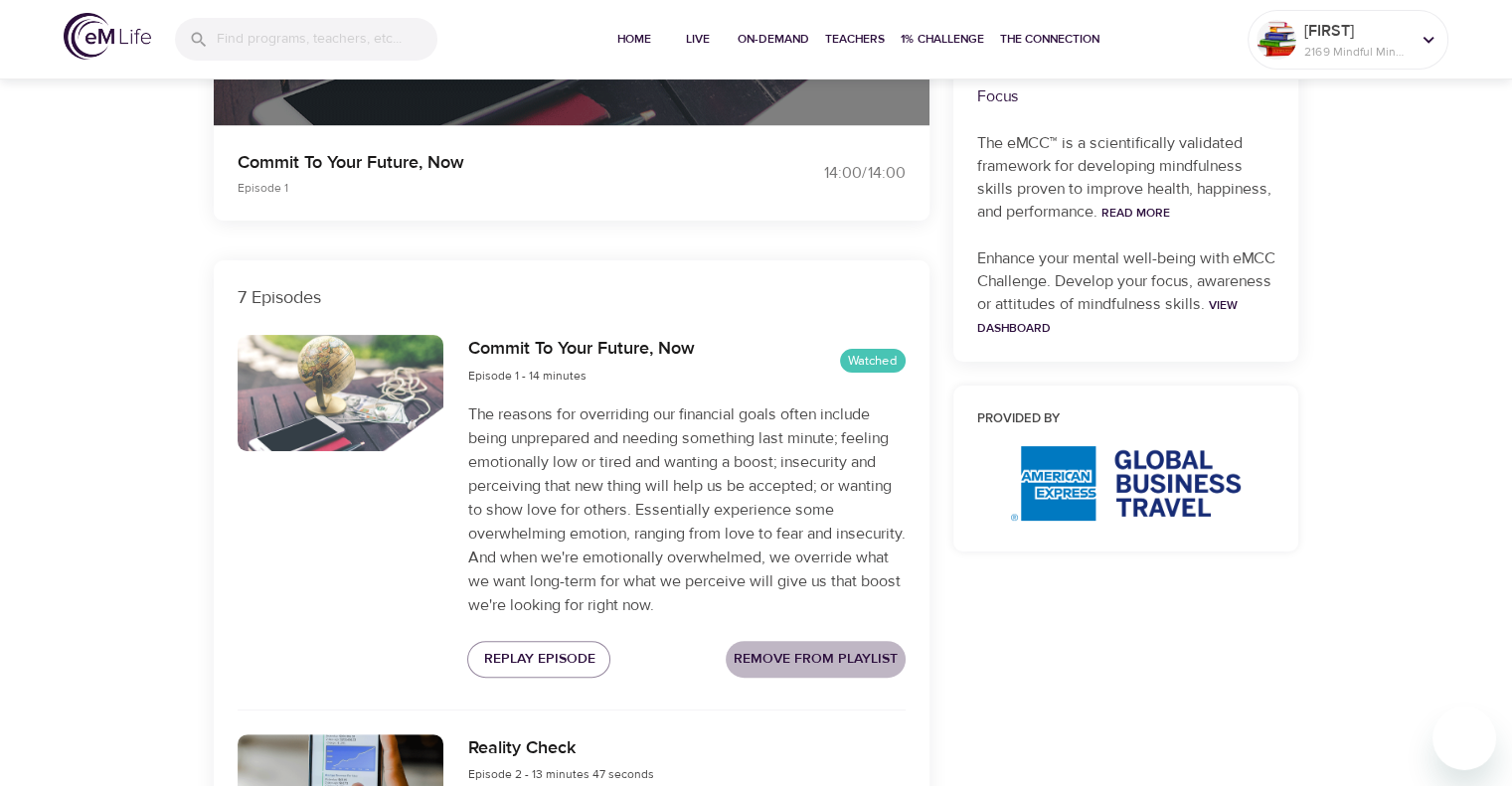 click on "Remove from Playlist" at bounding box center (815, 659) 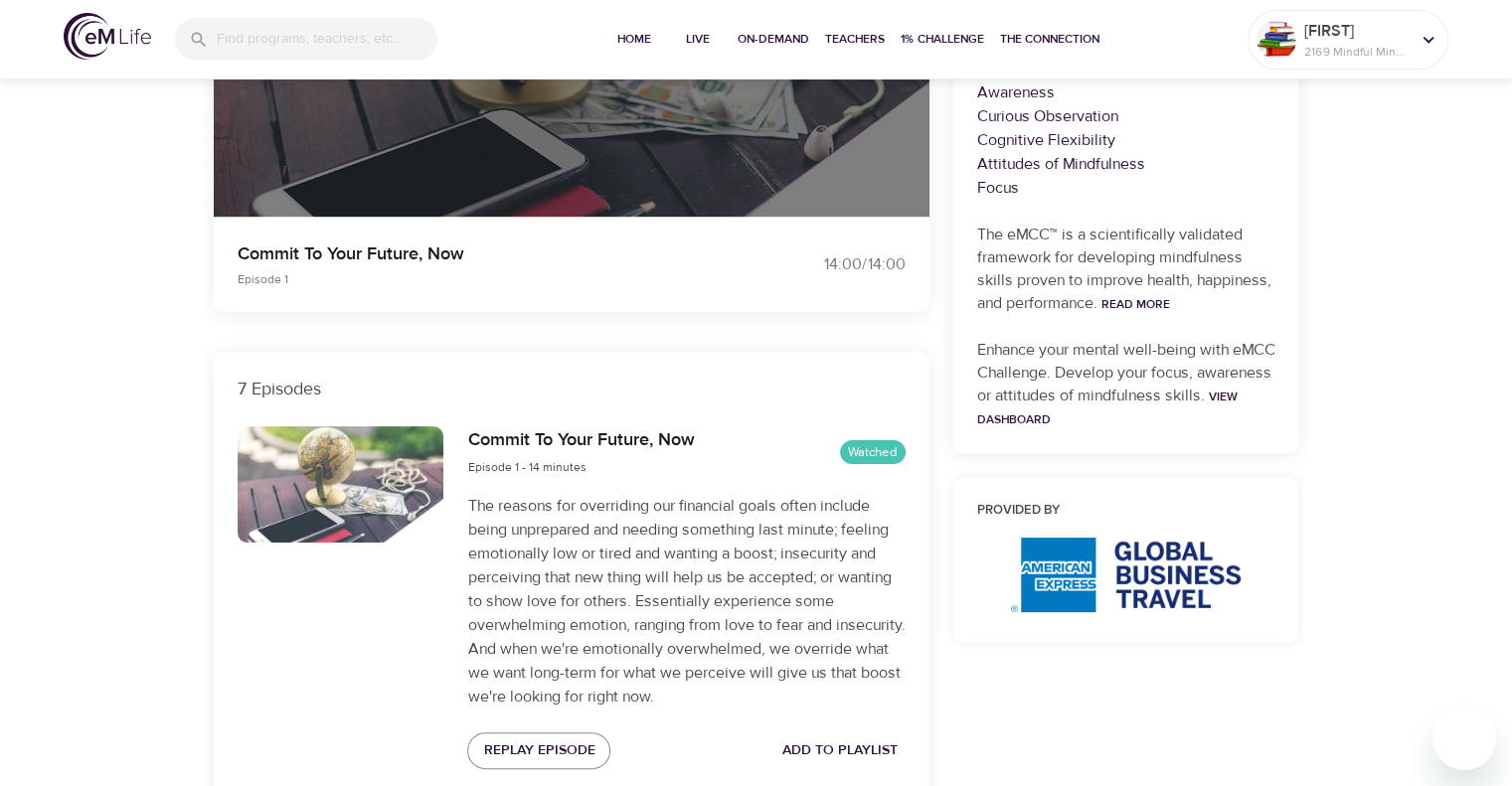 scroll, scrollTop: 397, scrollLeft: 0, axis: vertical 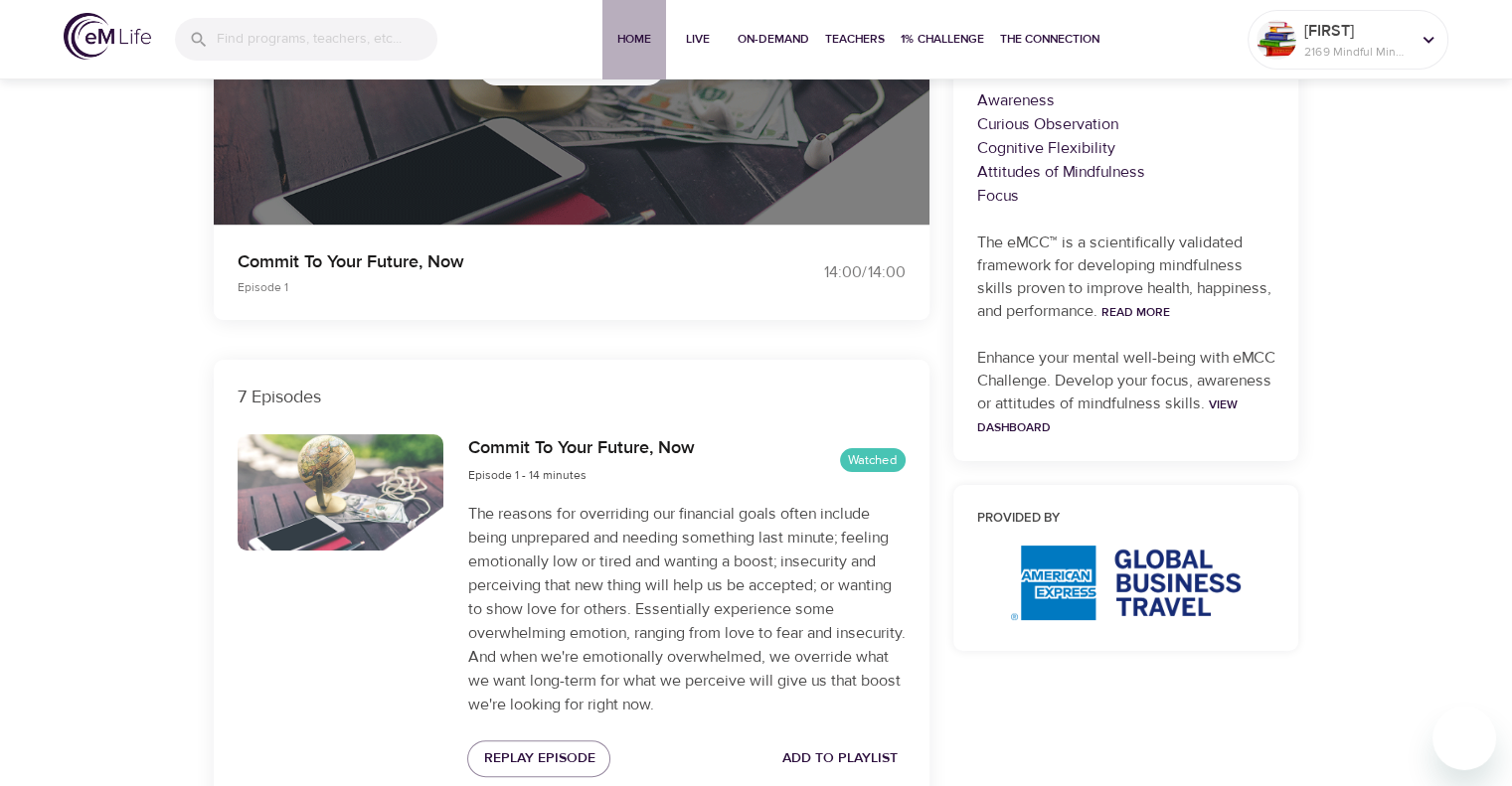 click on "Home" at bounding box center [634, 39] 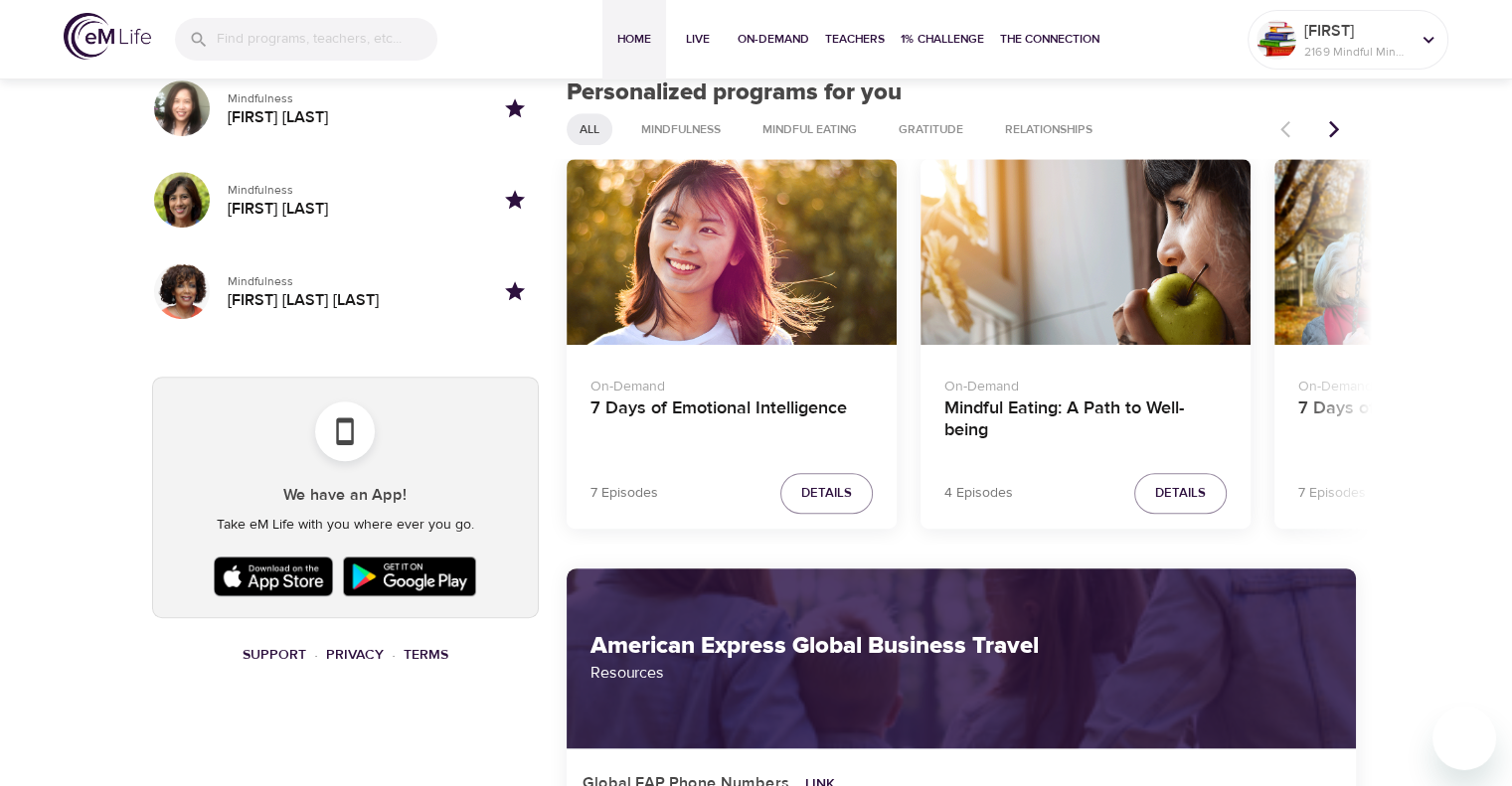 scroll, scrollTop: 894, scrollLeft: 0, axis: vertical 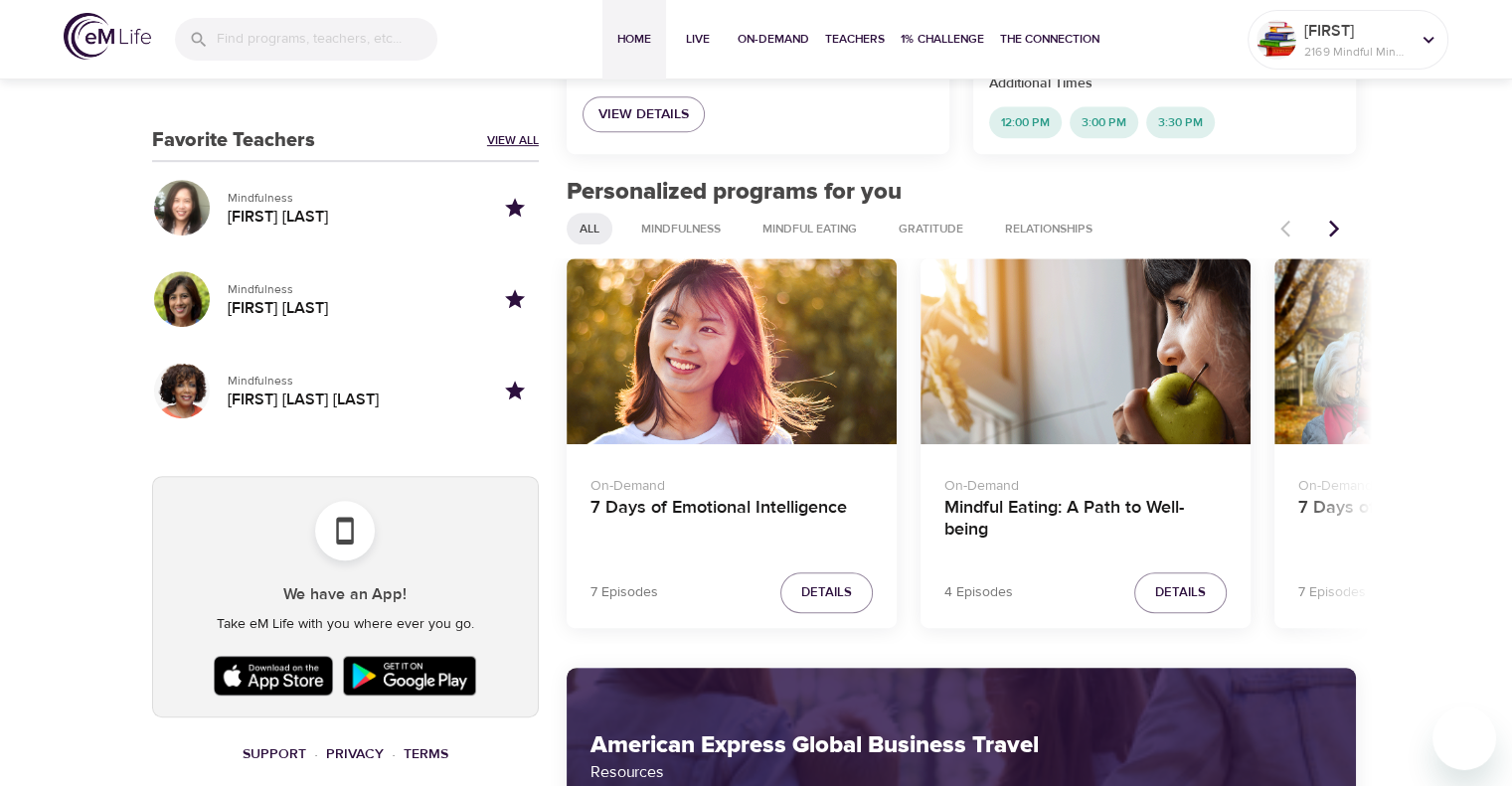 click on "View All" at bounding box center [513, 140] 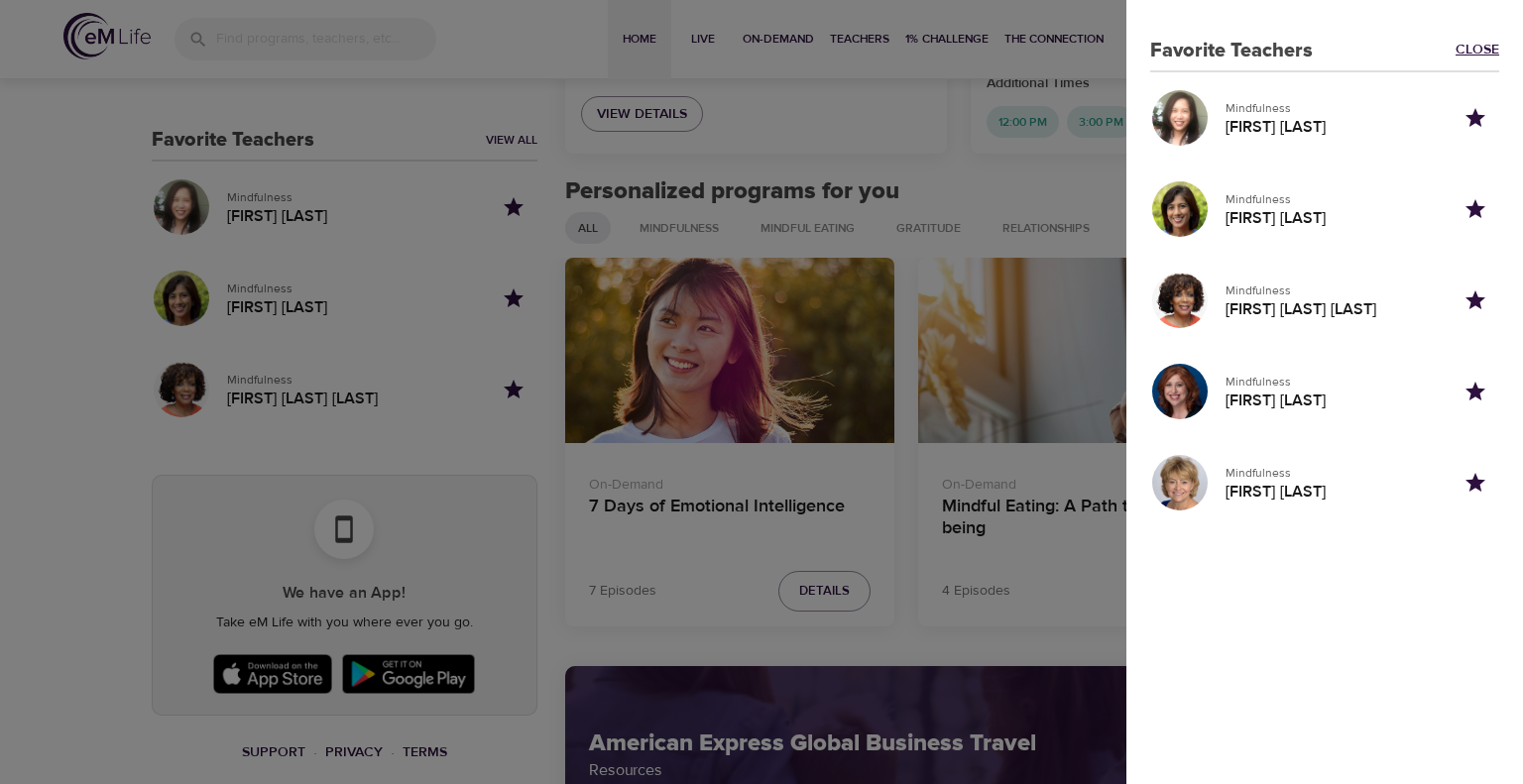 click on "Close" at bounding box center (1477, 51) 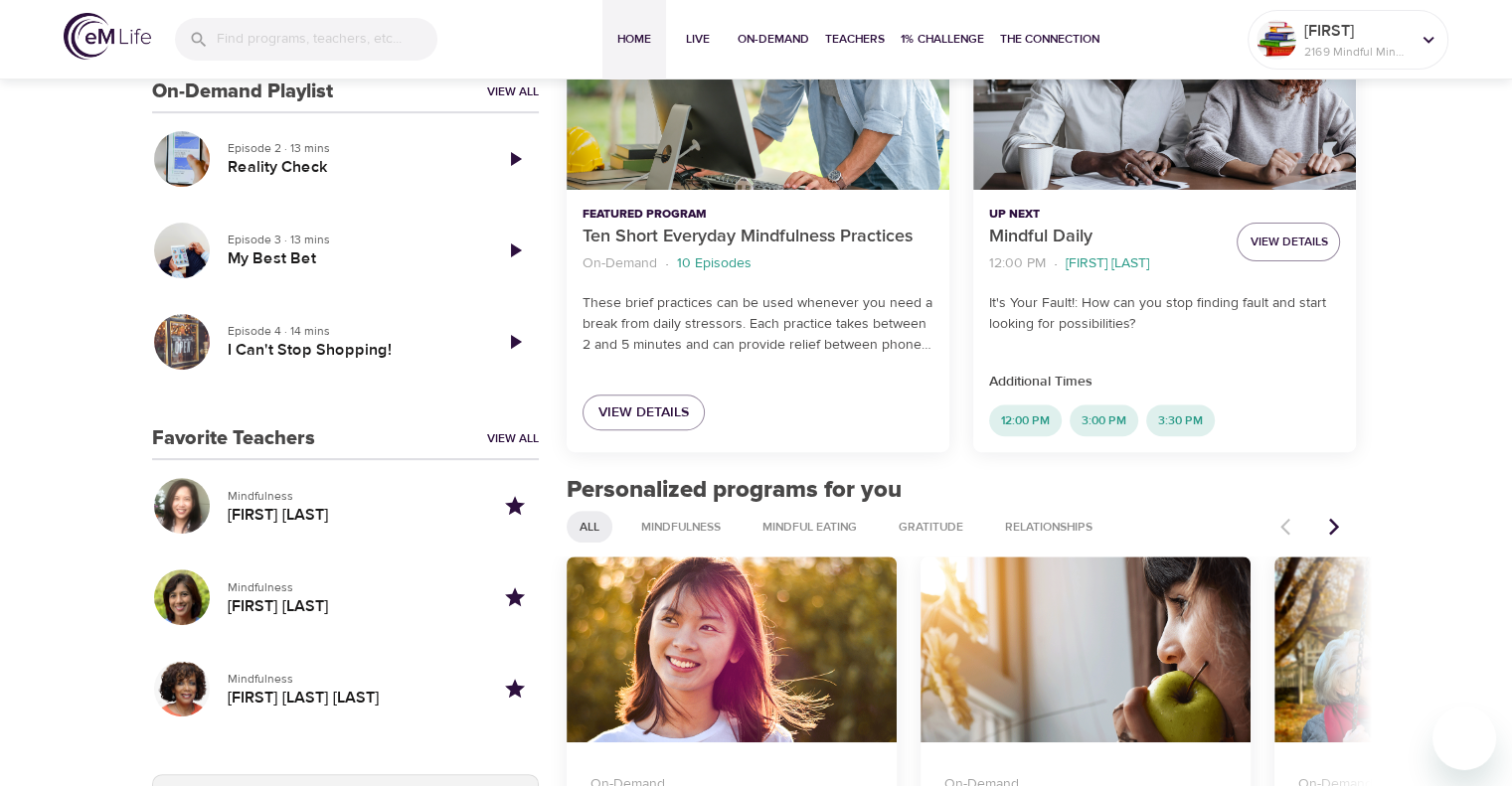 scroll, scrollTop: 596, scrollLeft: 0, axis: vertical 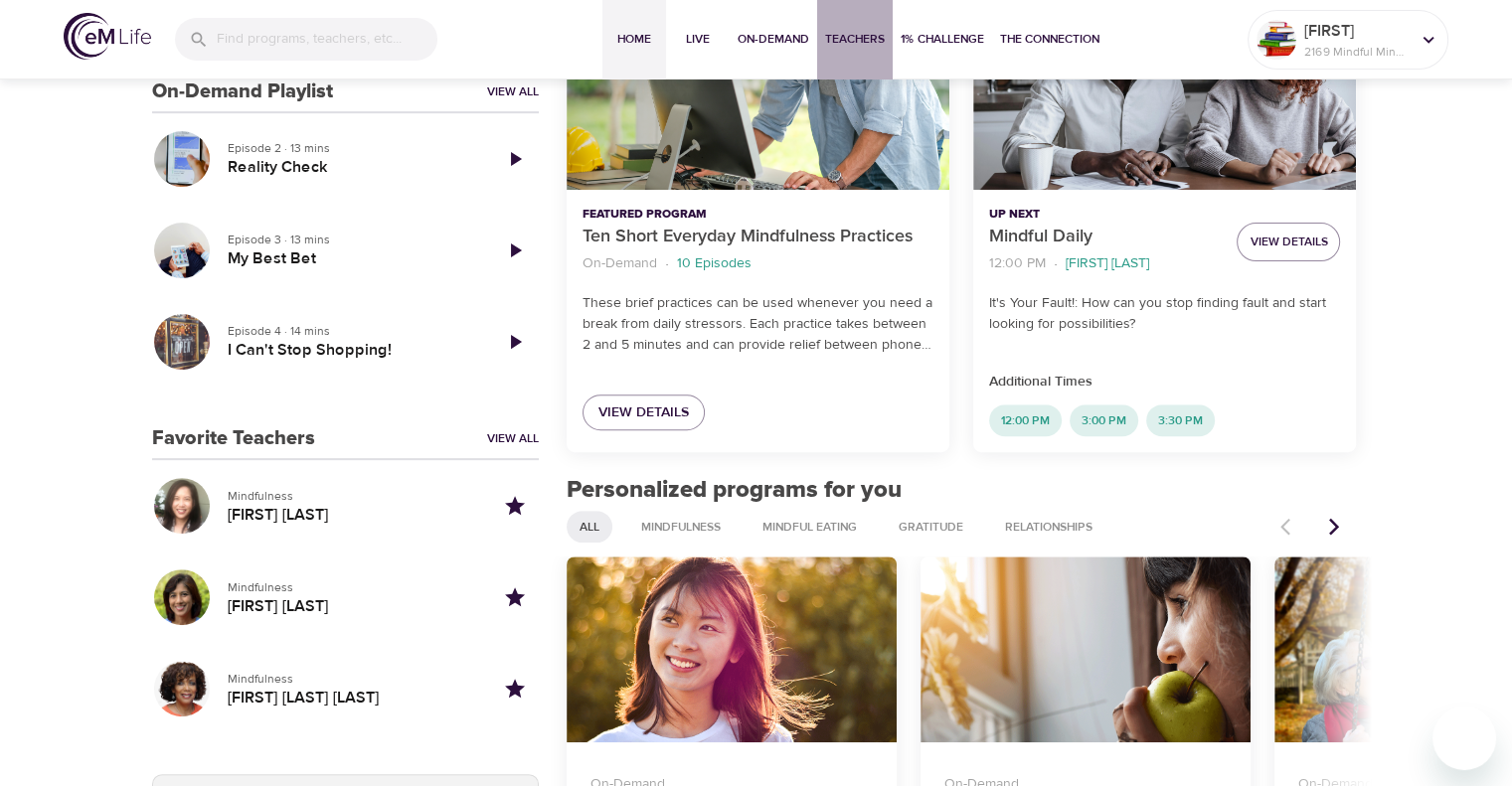 click on "Teachers" at bounding box center [855, 39] 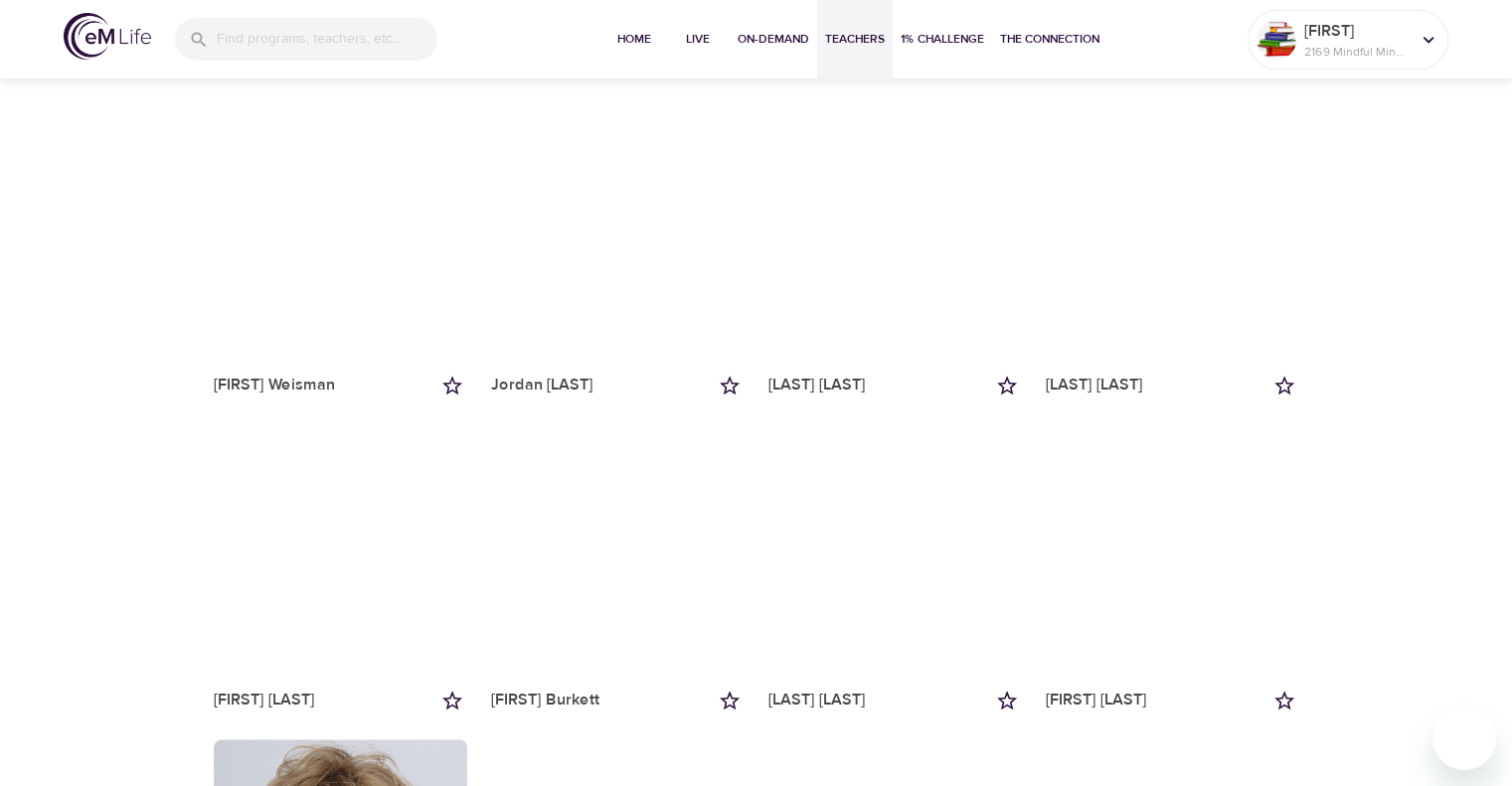 scroll, scrollTop: 1789, scrollLeft: 0, axis: vertical 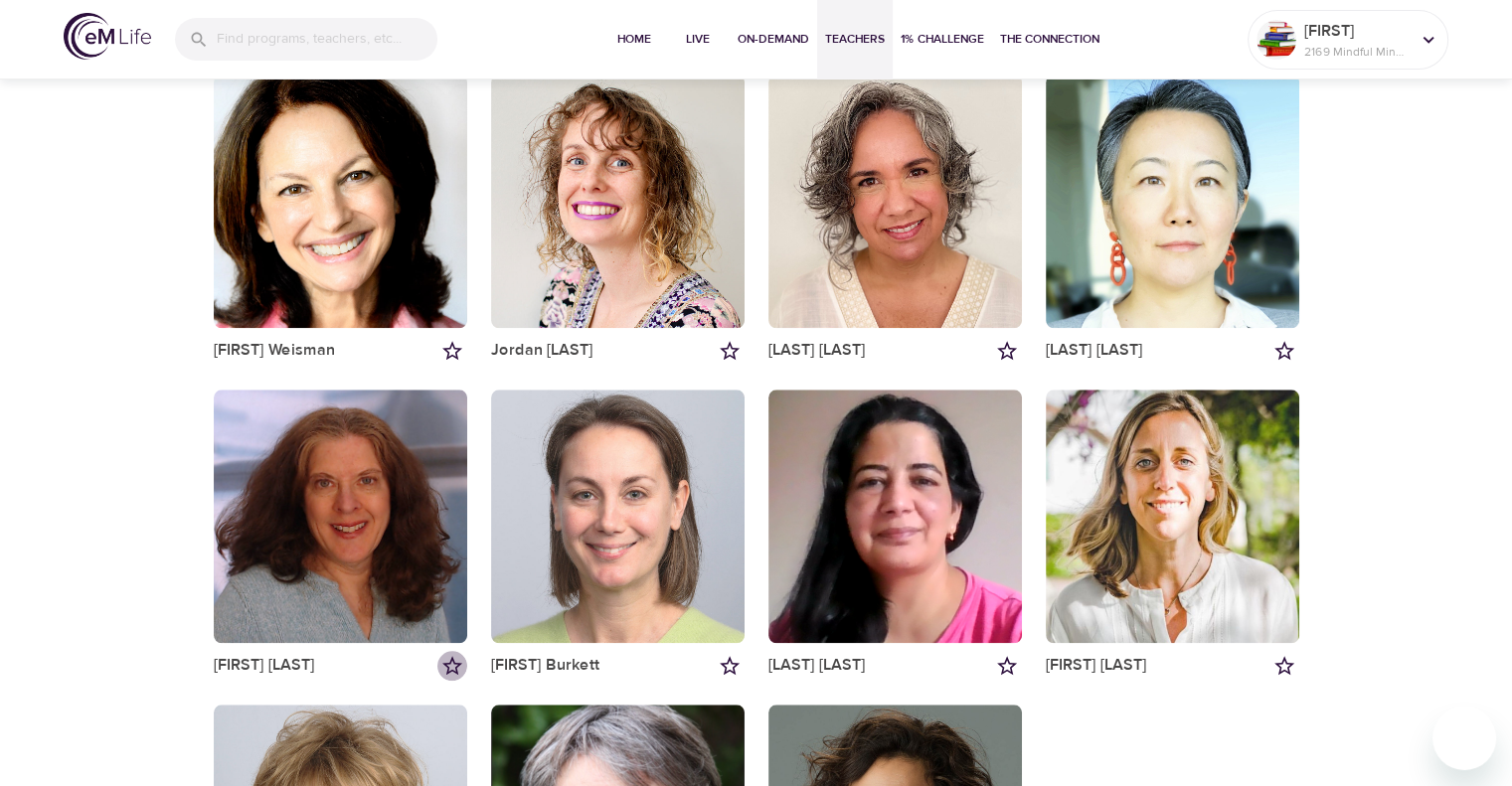 click 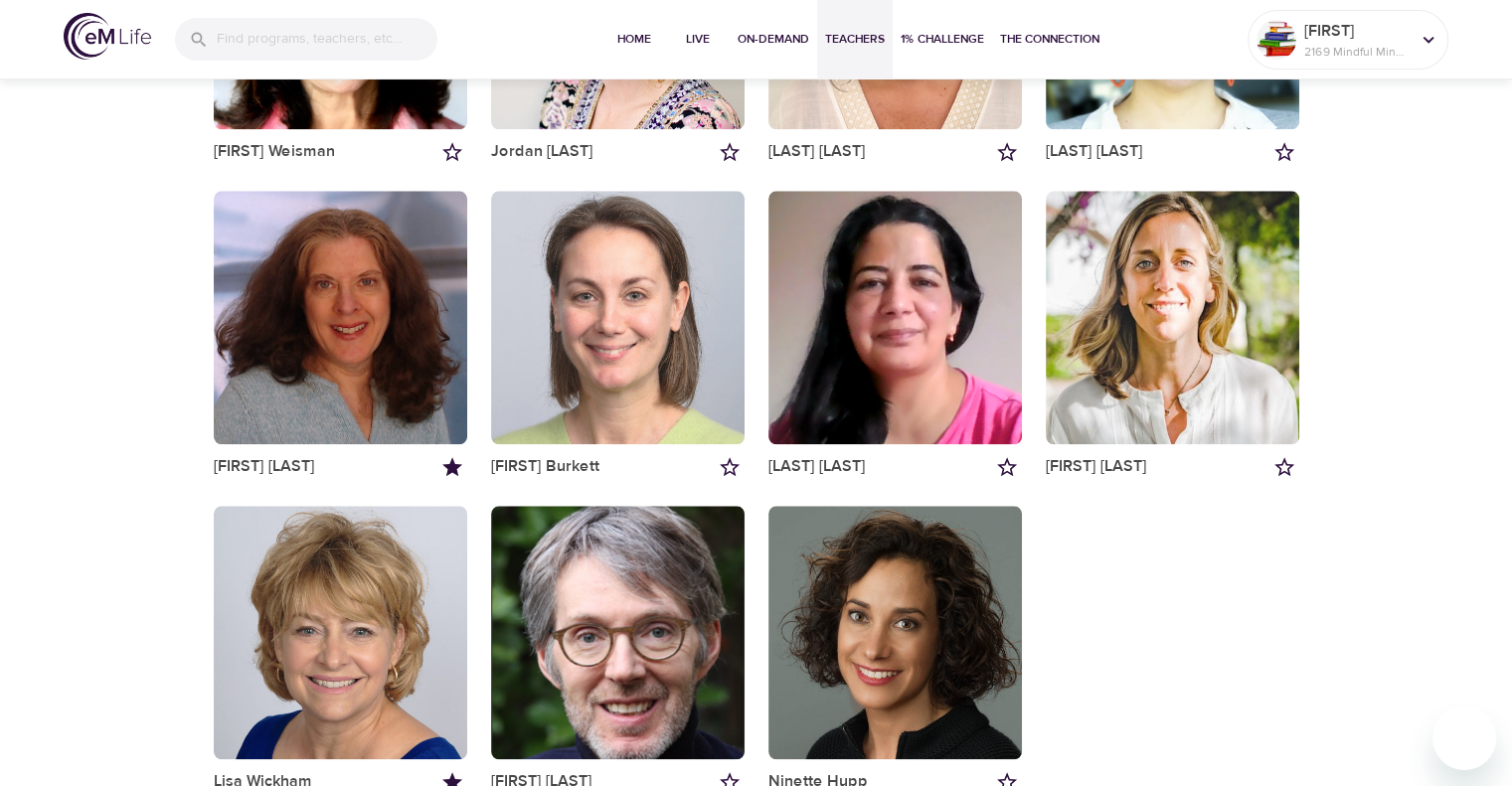 scroll, scrollTop: 2009, scrollLeft: 0, axis: vertical 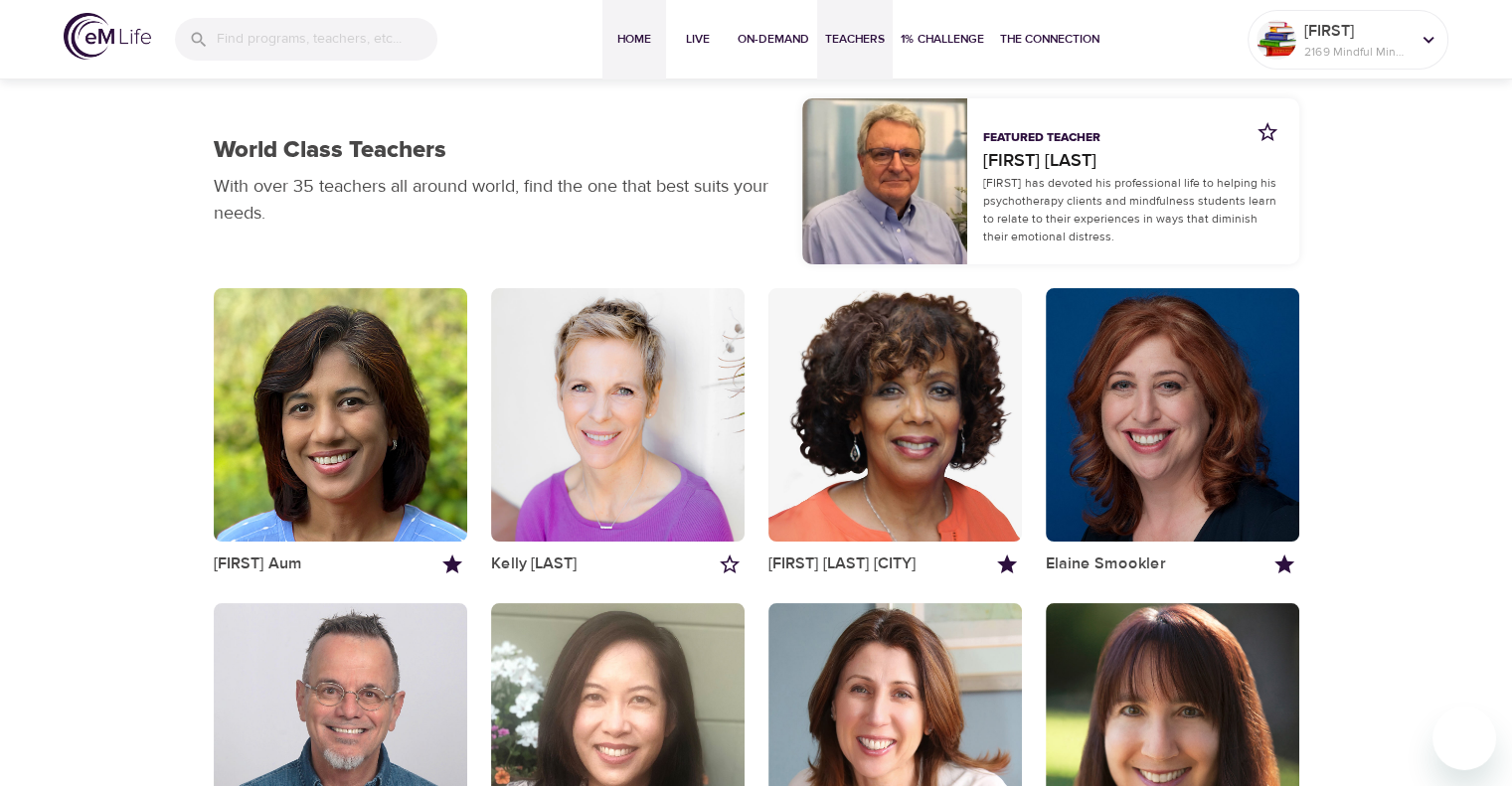 click on "Home" at bounding box center [634, 40] 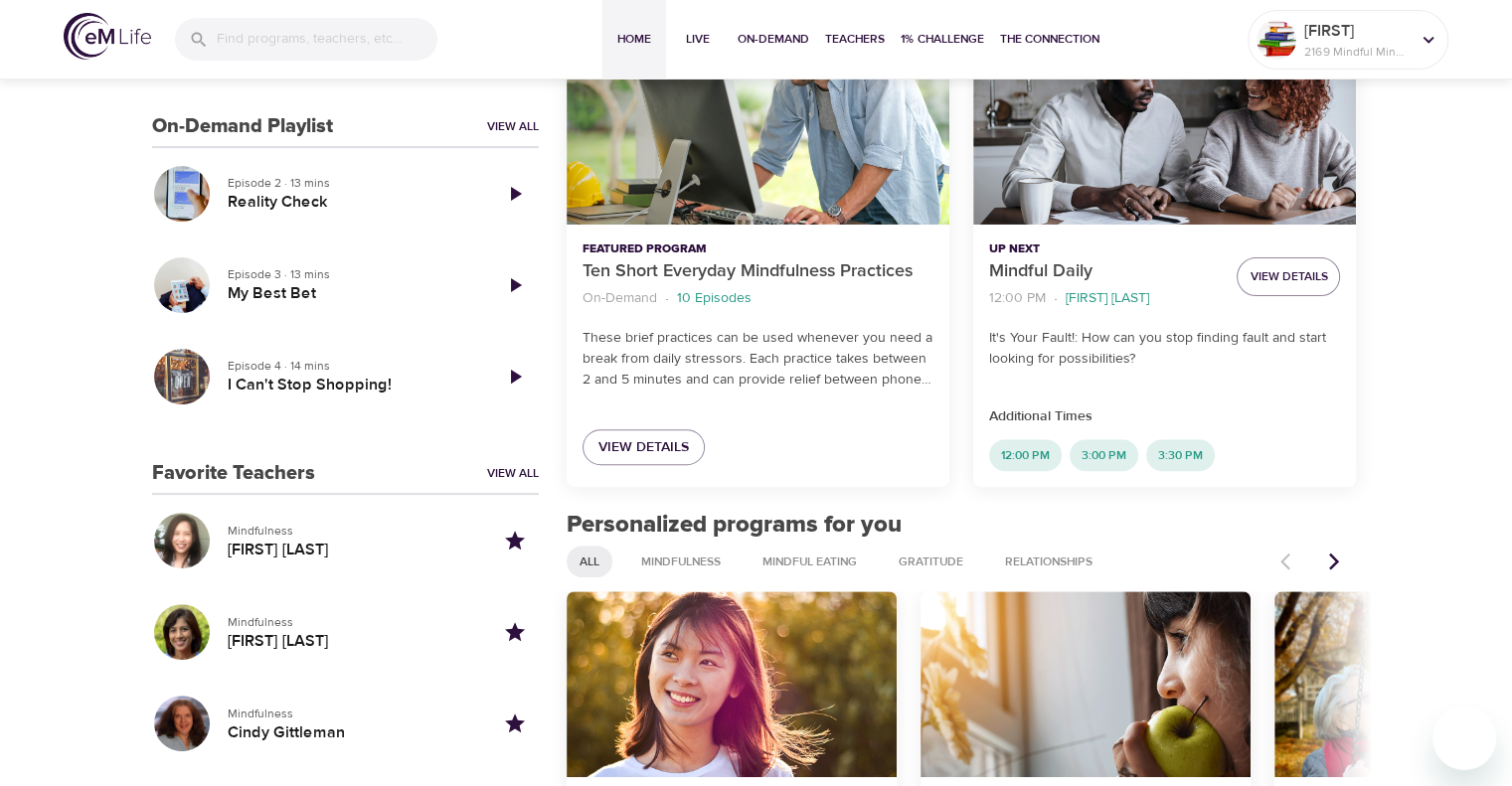 scroll, scrollTop: 596, scrollLeft: 0, axis: vertical 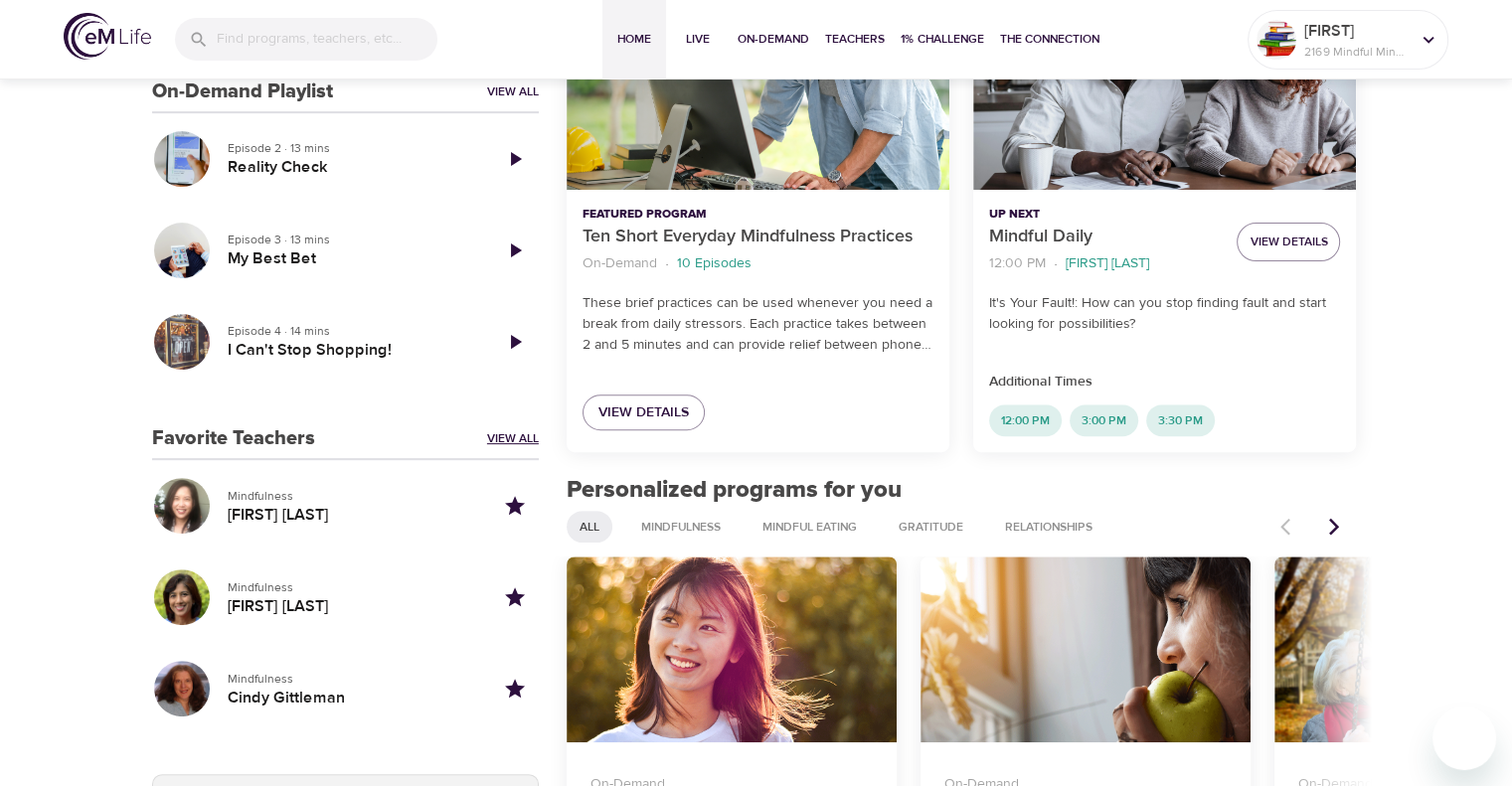 click on "View All" at bounding box center [513, 438] 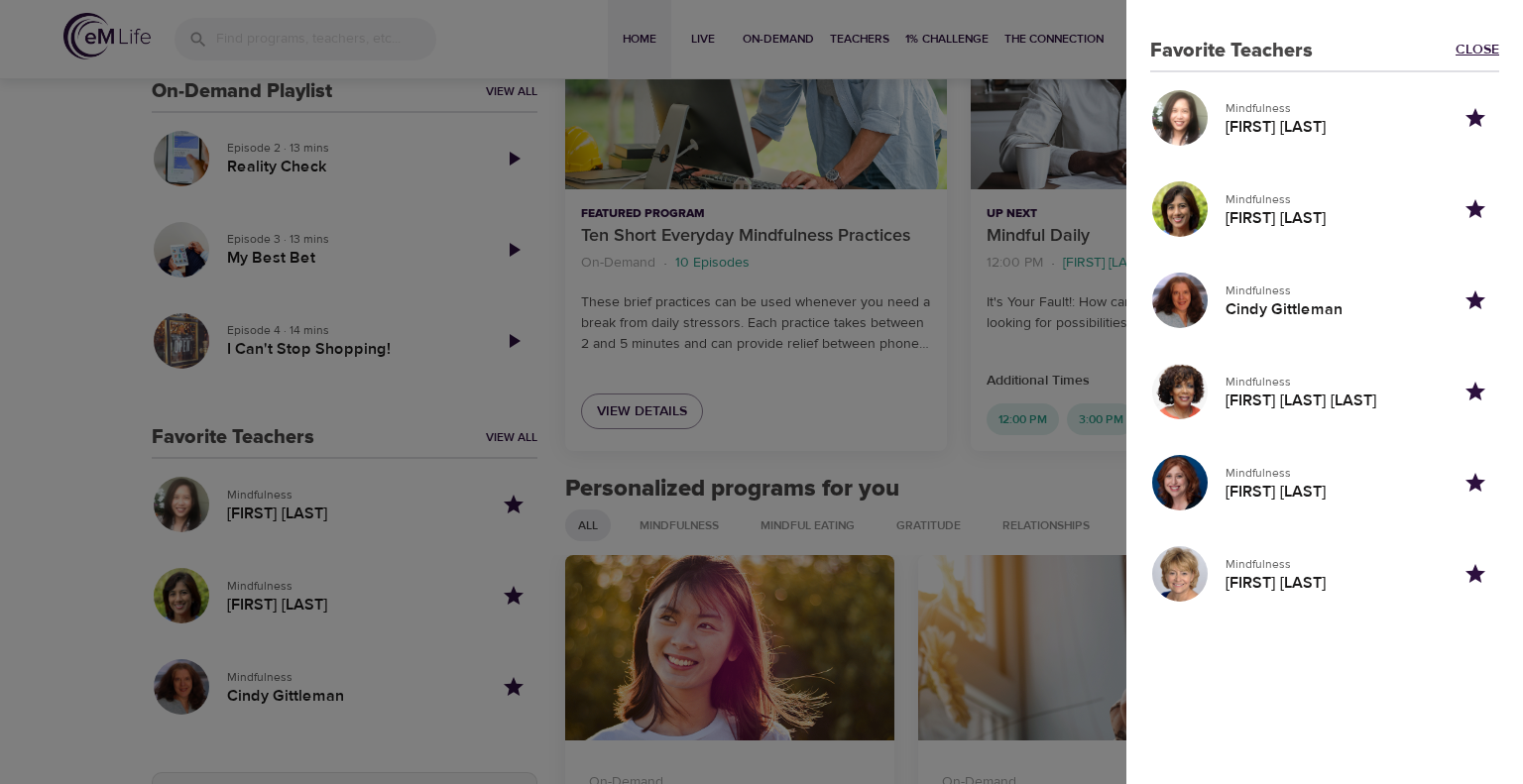 click on "Close" at bounding box center (1477, 51) 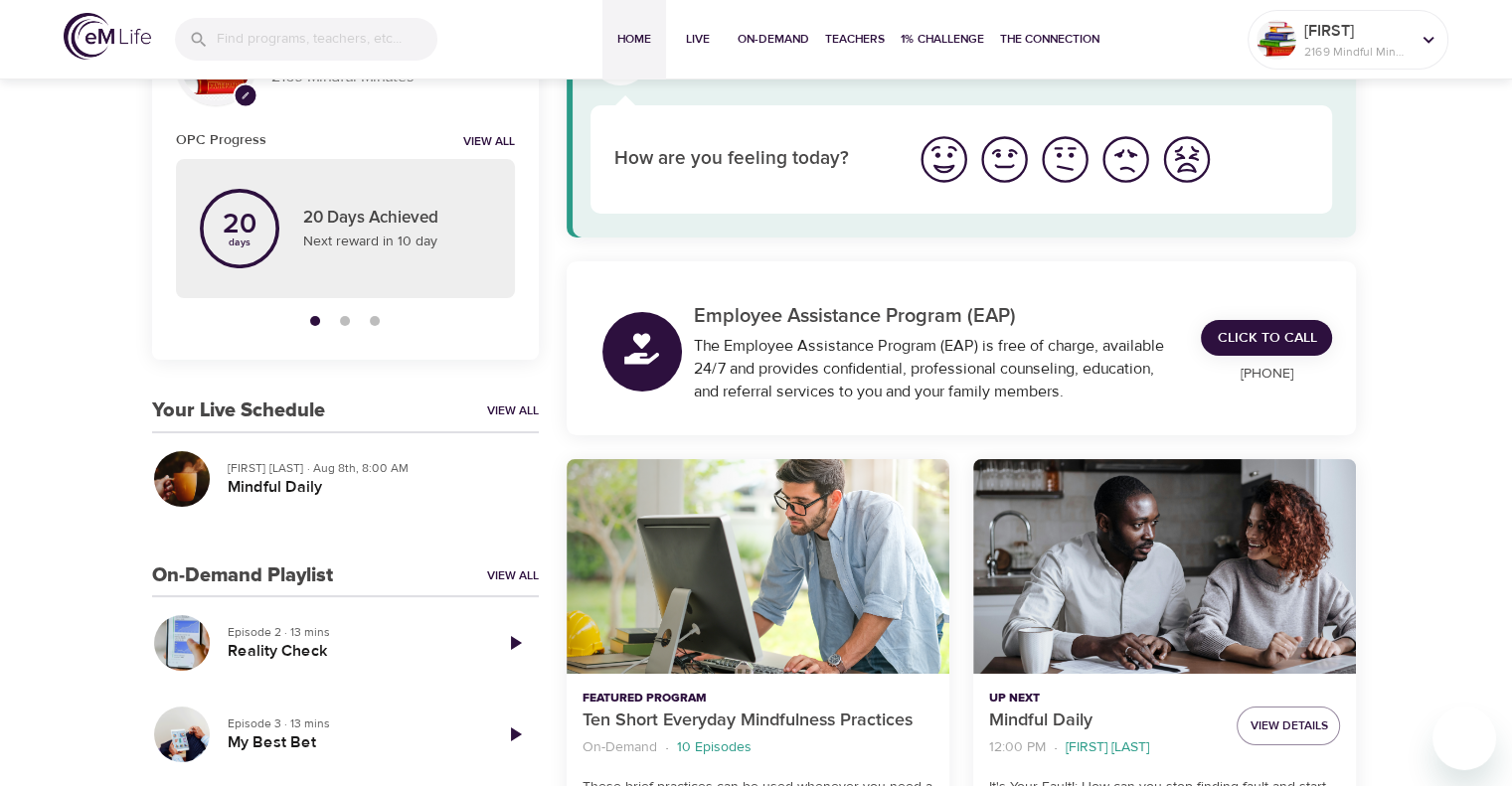 scroll, scrollTop: 0, scrollLeft: 0, axis: both 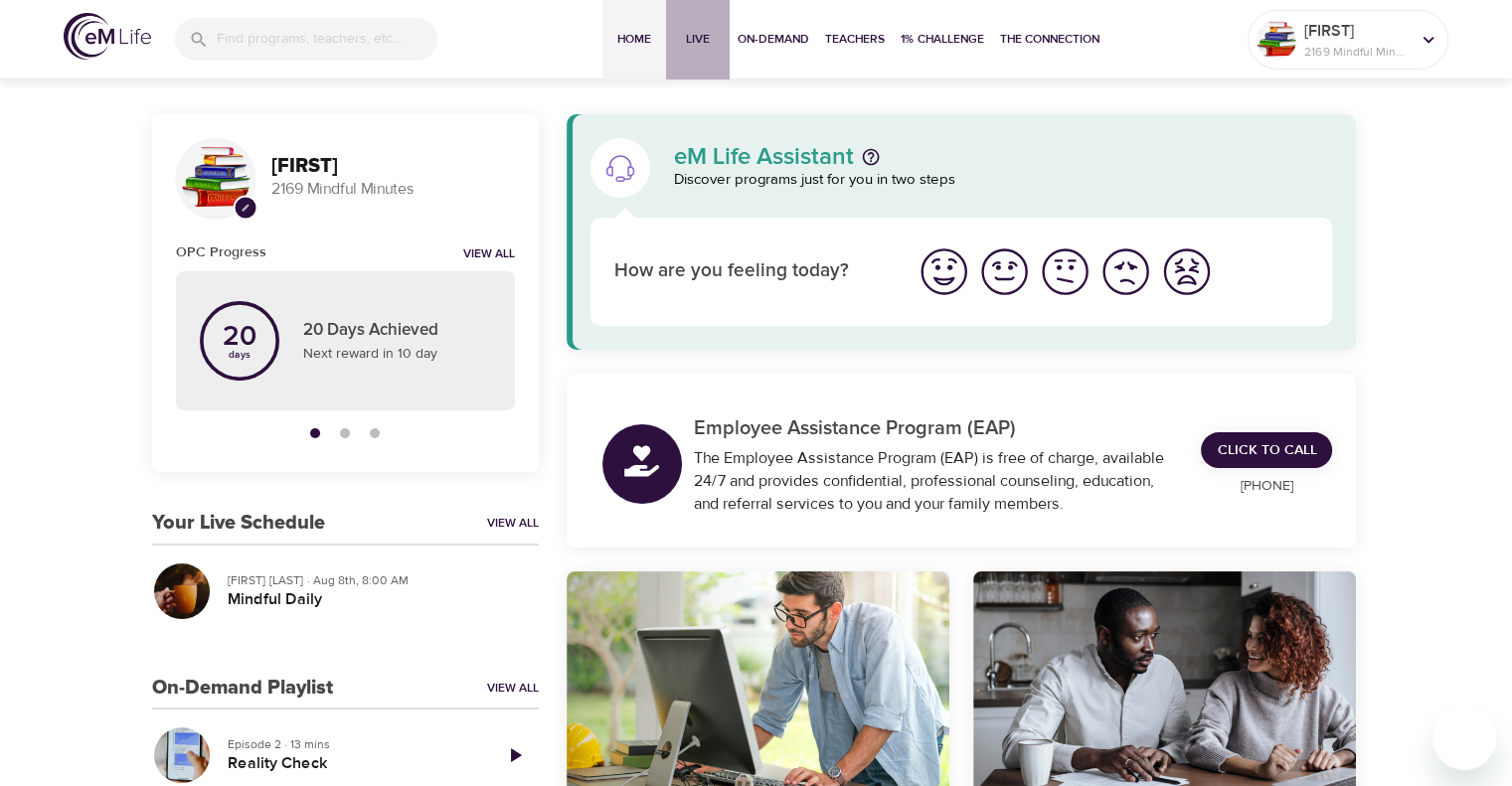 click on "Live" at bounding box center (698, 39) 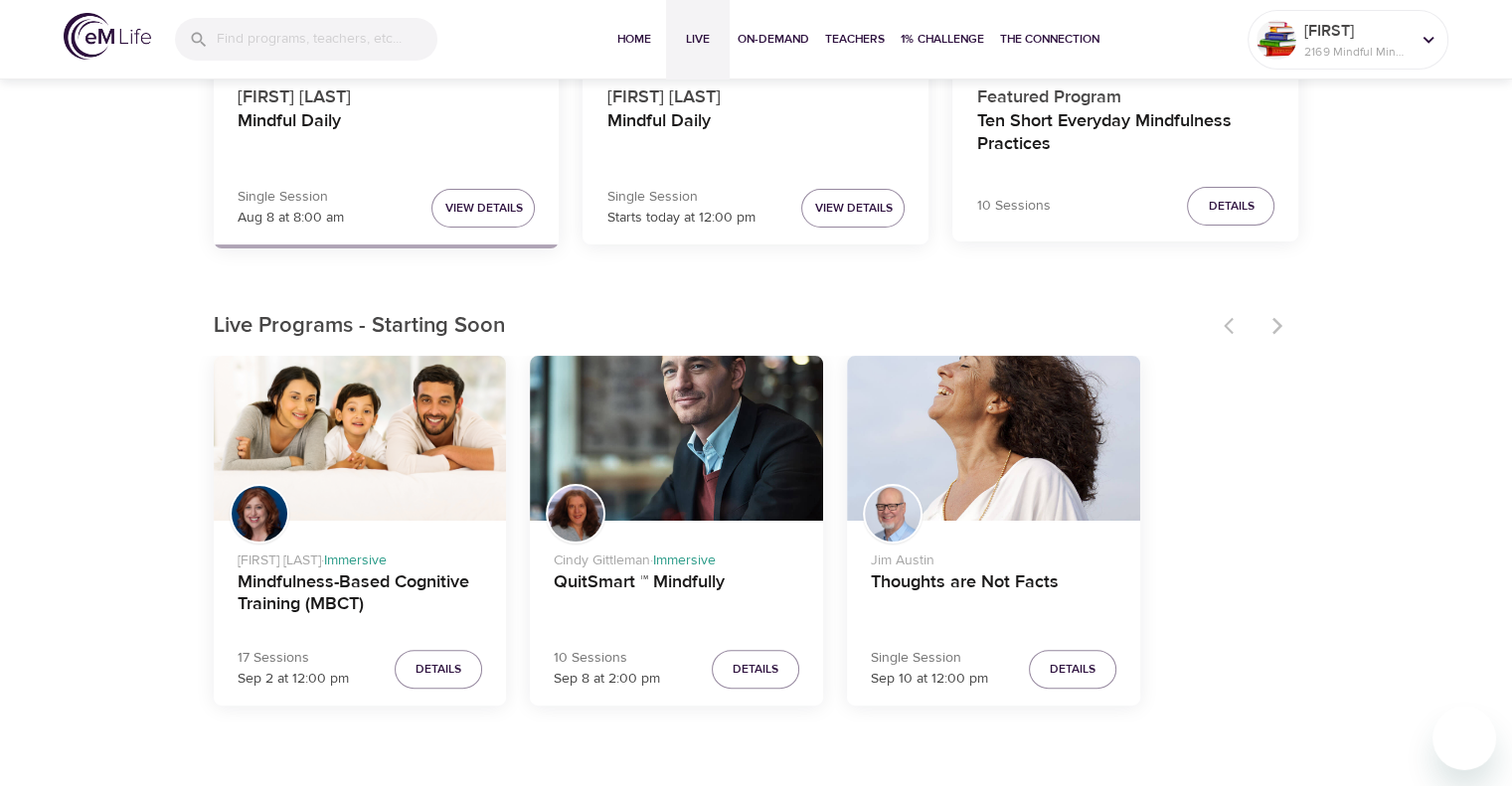 scroll, scrollTop: 497, scrollLeft: 0, axis: vertical 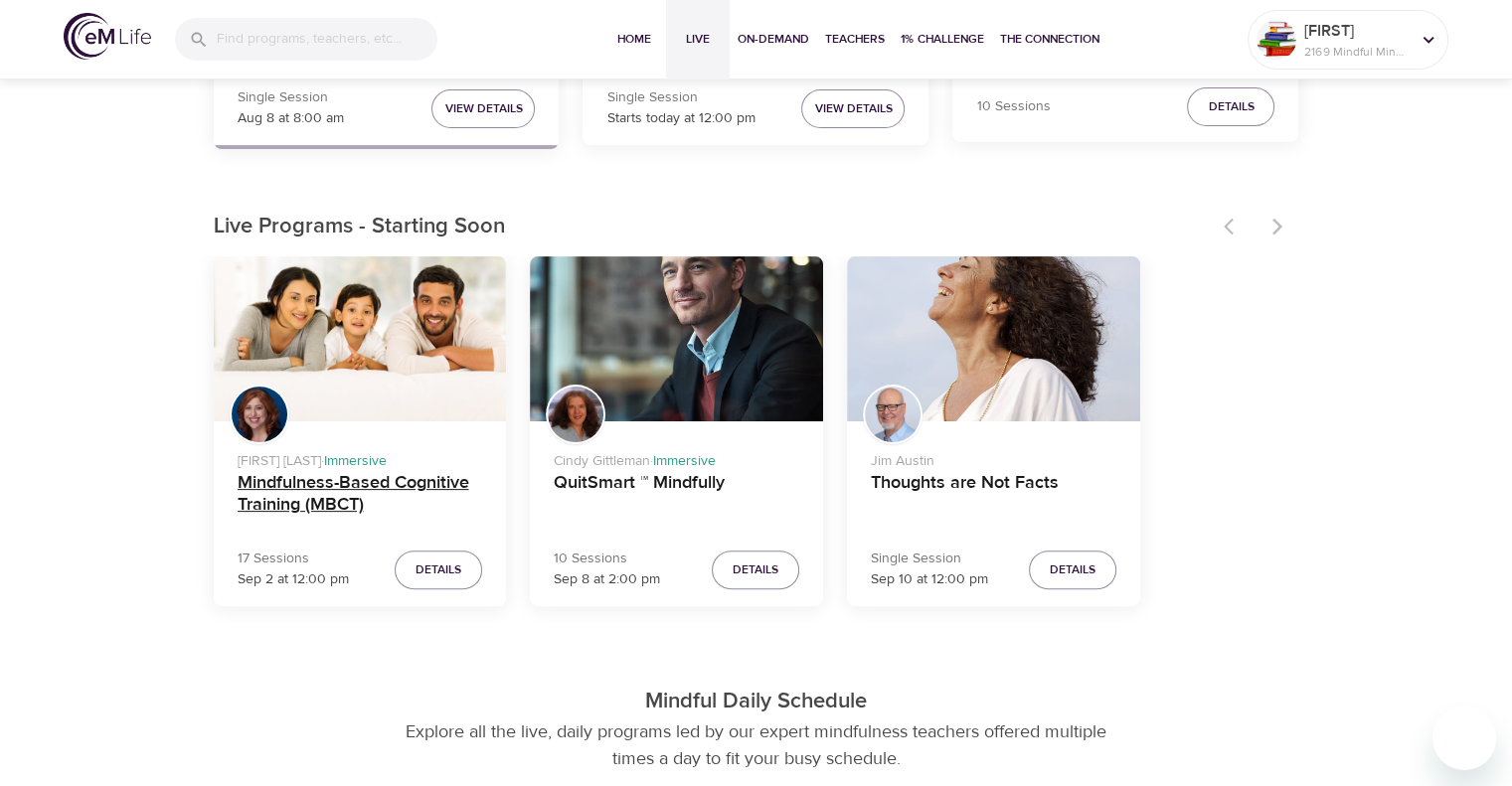 click on "Mindfulness-Based Cognitive Training (MBCT)" at bounding box center [360, 496] 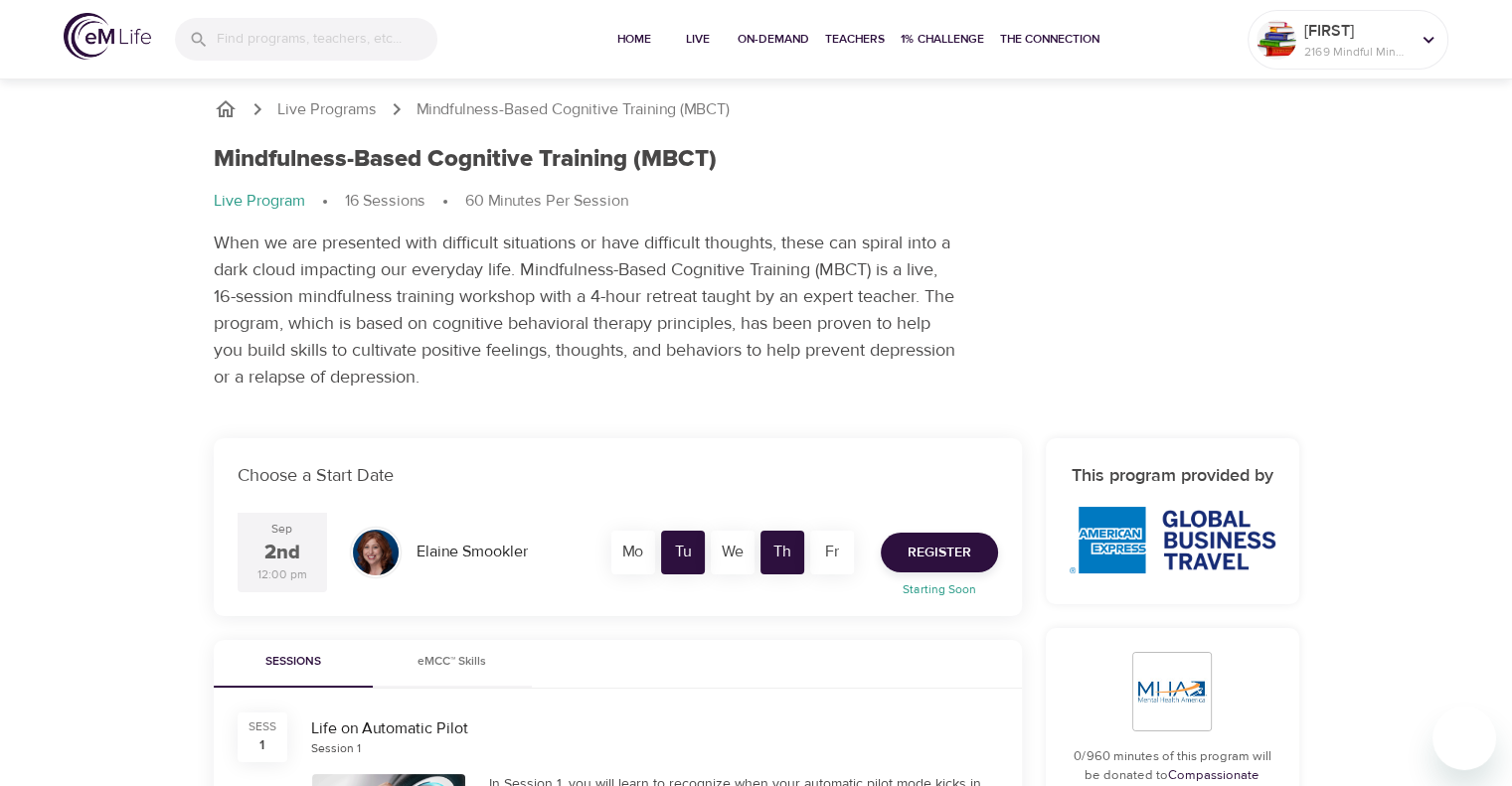 scroll, scrollTop: 0, scrollLeft: 0, axis: both 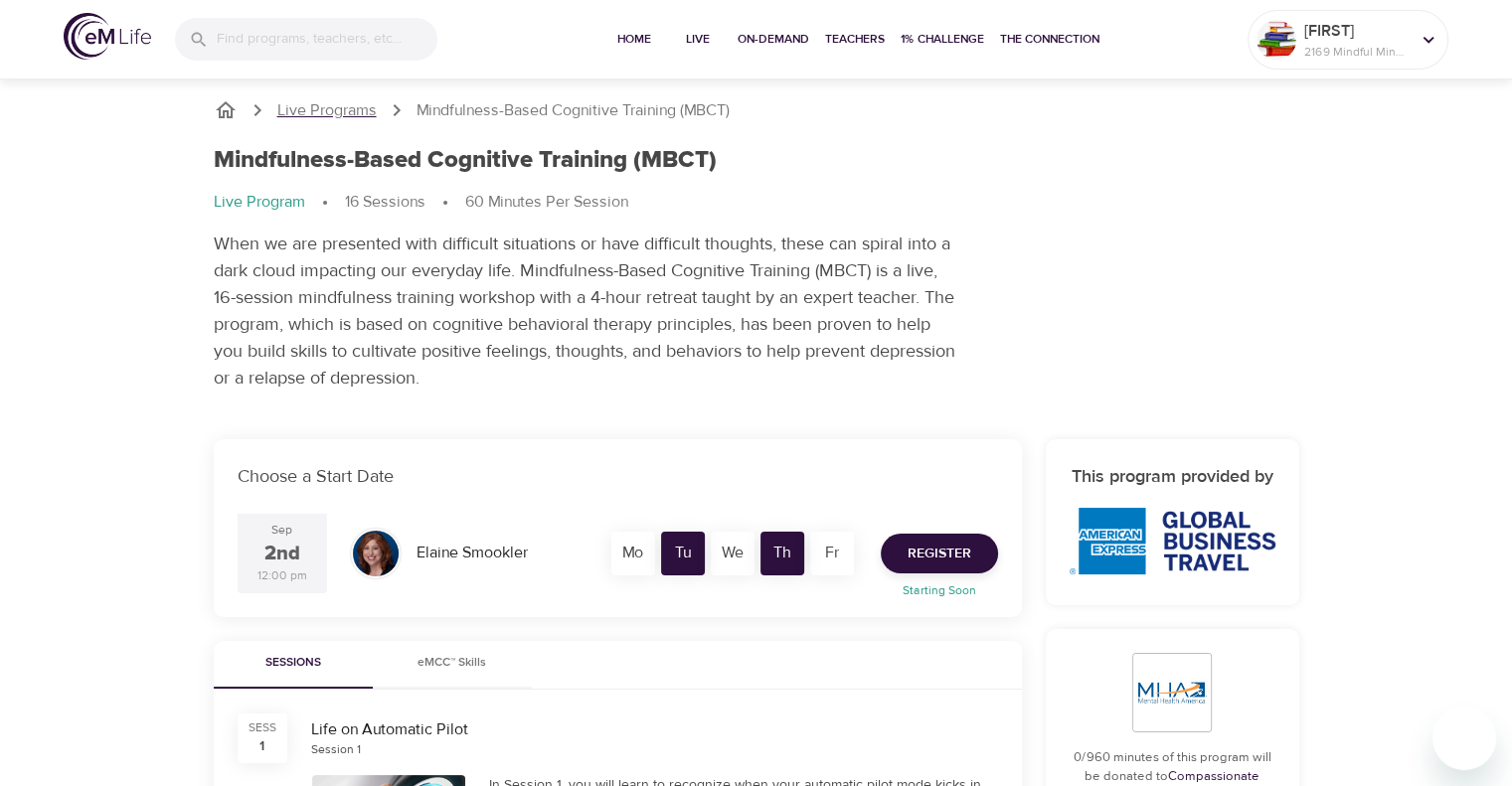 click on "Live Programs" at bounding box center (327, 110) 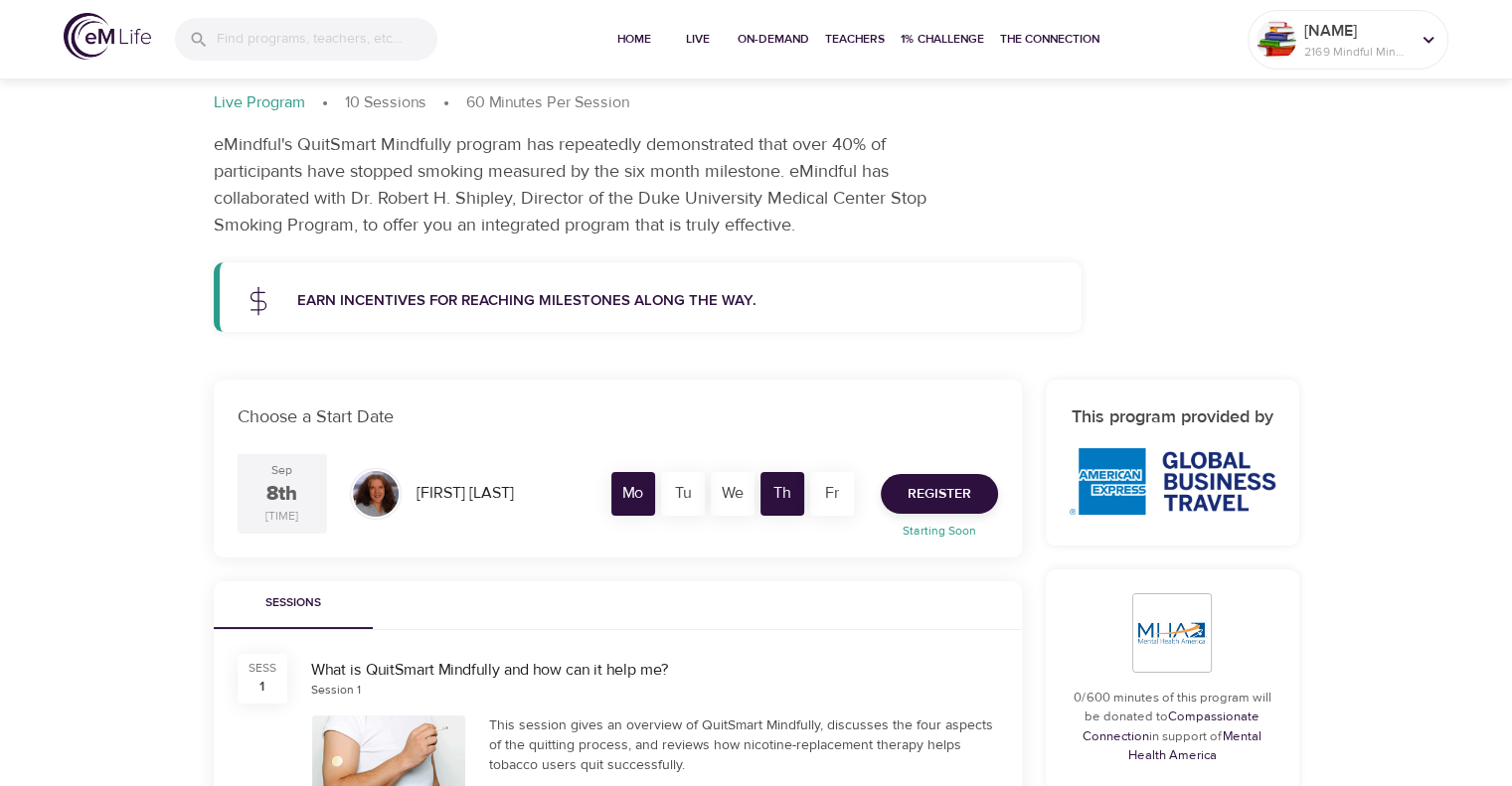 scroll, scrollTop: 0, scrollLeft: 0, axis: both 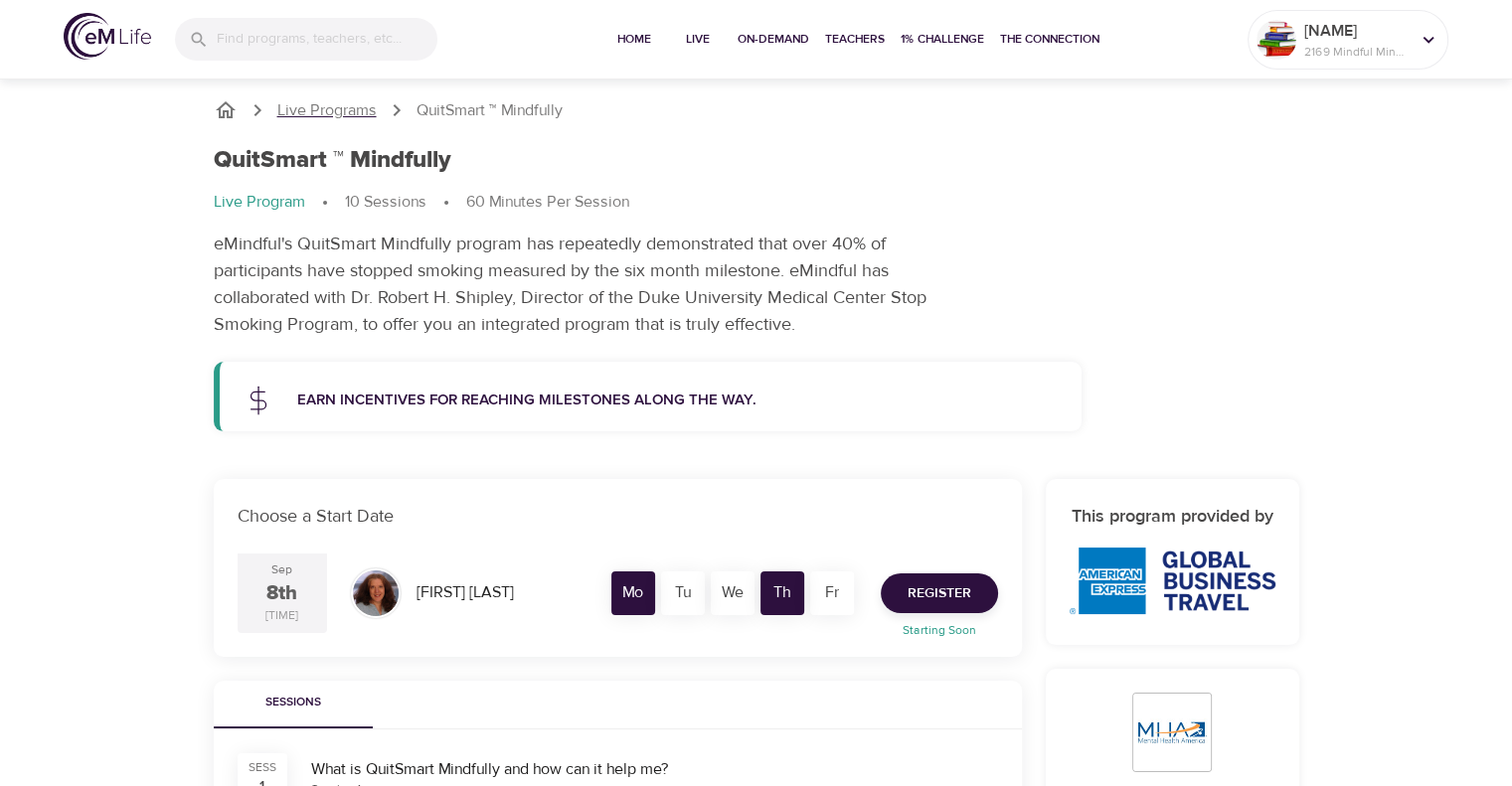 click on "Live Programs" at bounding box center [327, 110] 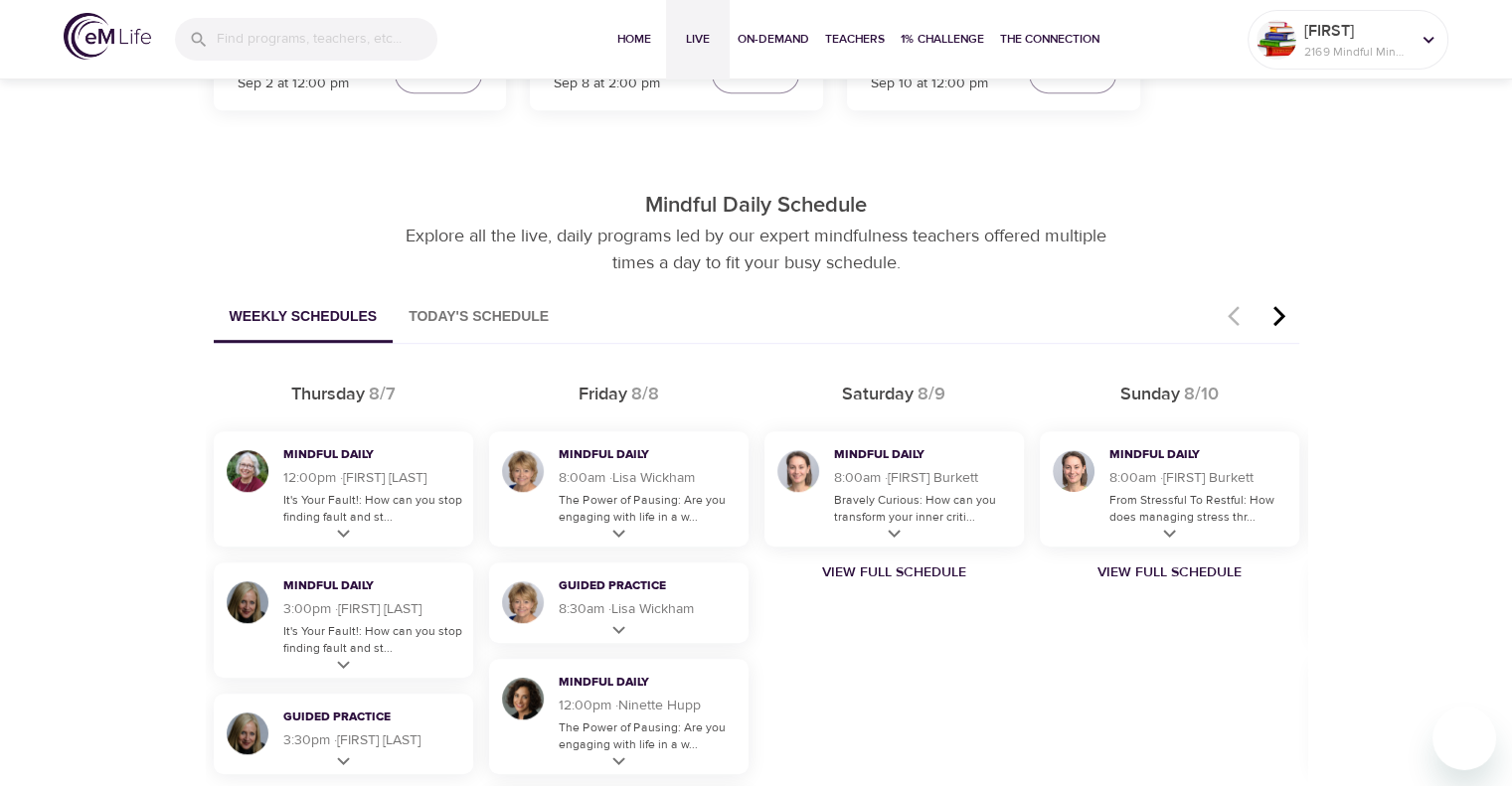 scroll, scrollTop: 994, scrollLeft: 0, axis: vertical 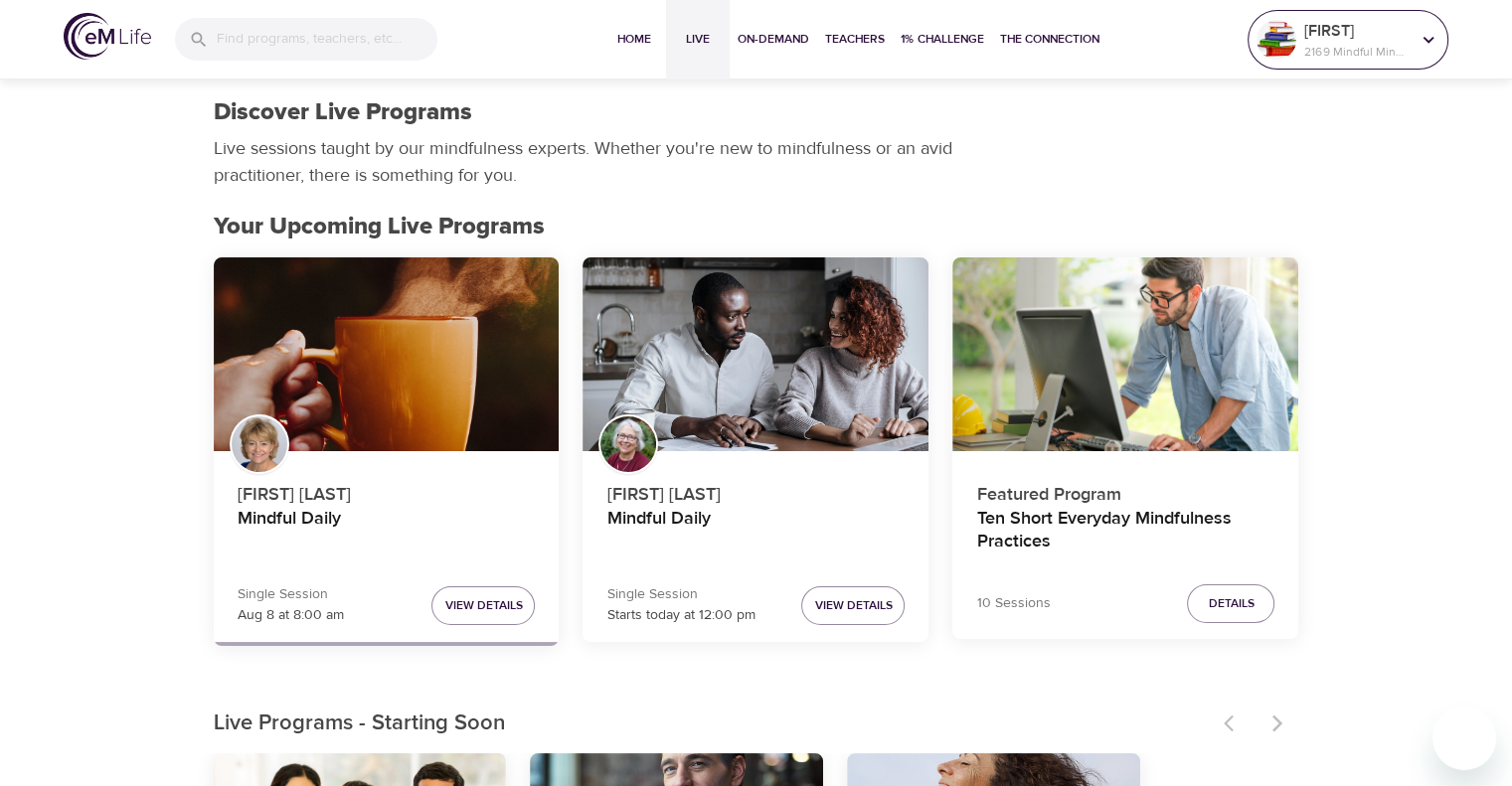 click on "[FIRST]" at bounding box center [1357, 31] 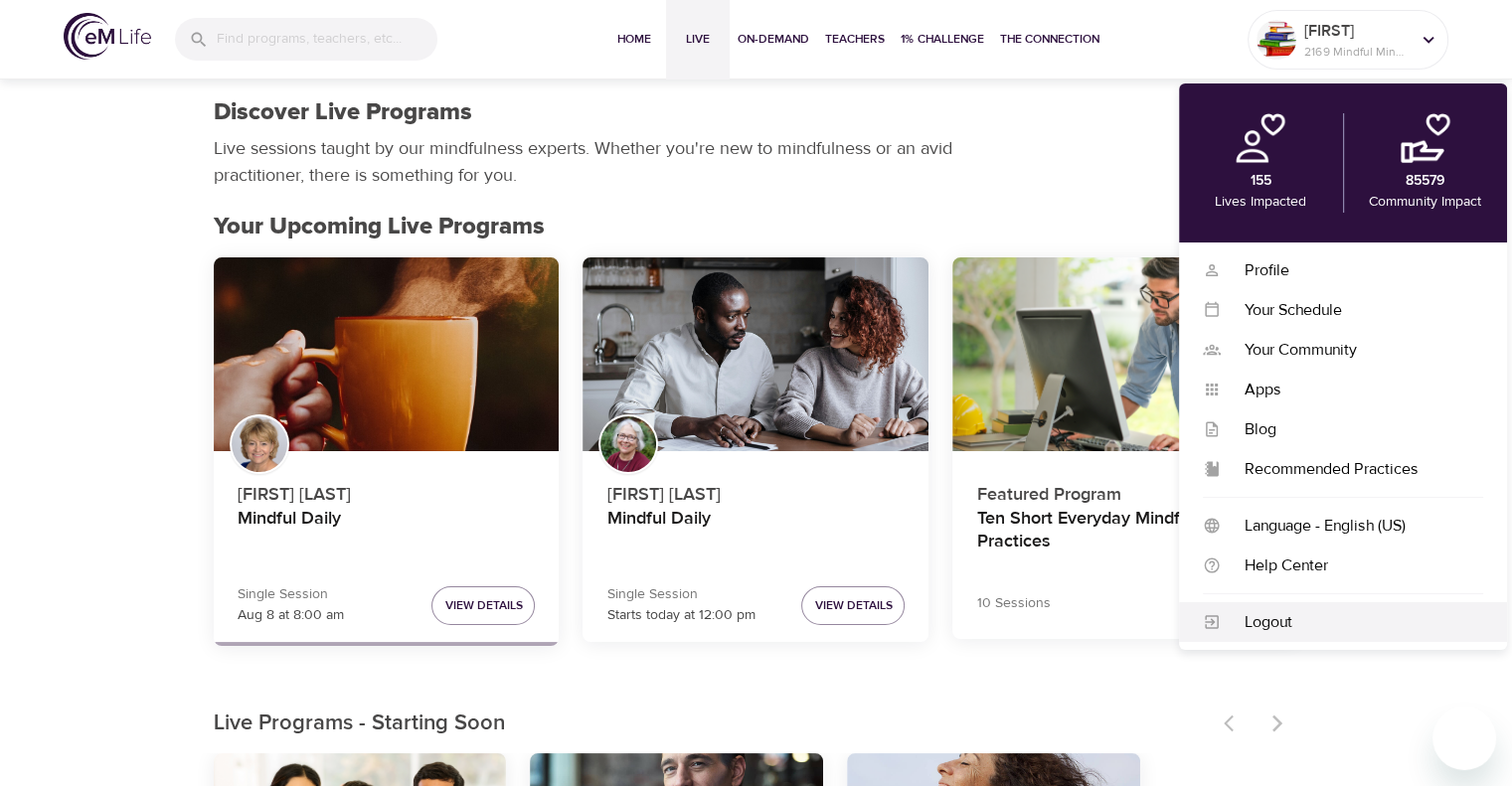 click on "Logout" at bounding box center [1352, 622] 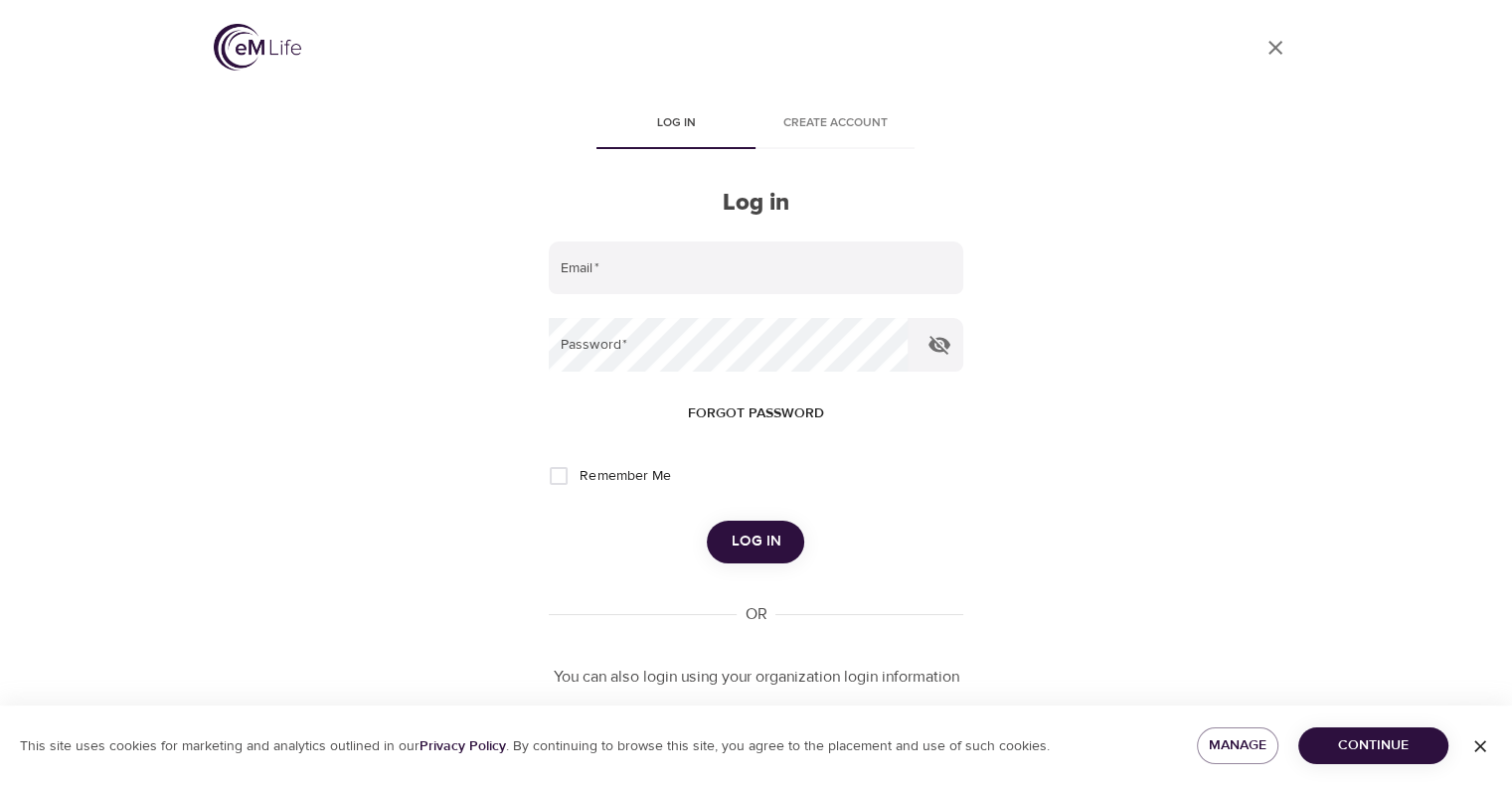 type on "[EMAIL]" 